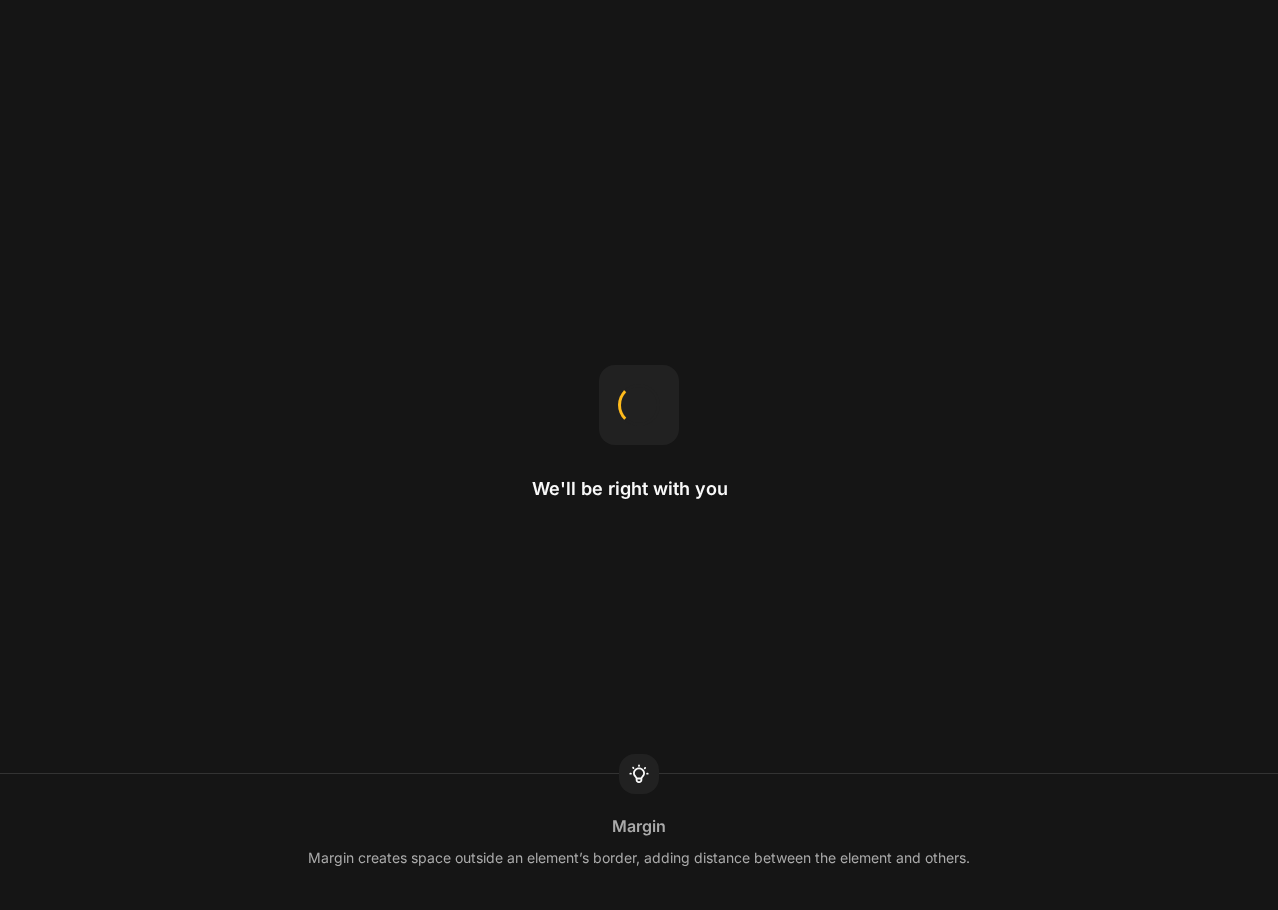 scroll, scrollTop: 0, scrollLeft: 0, axis: both 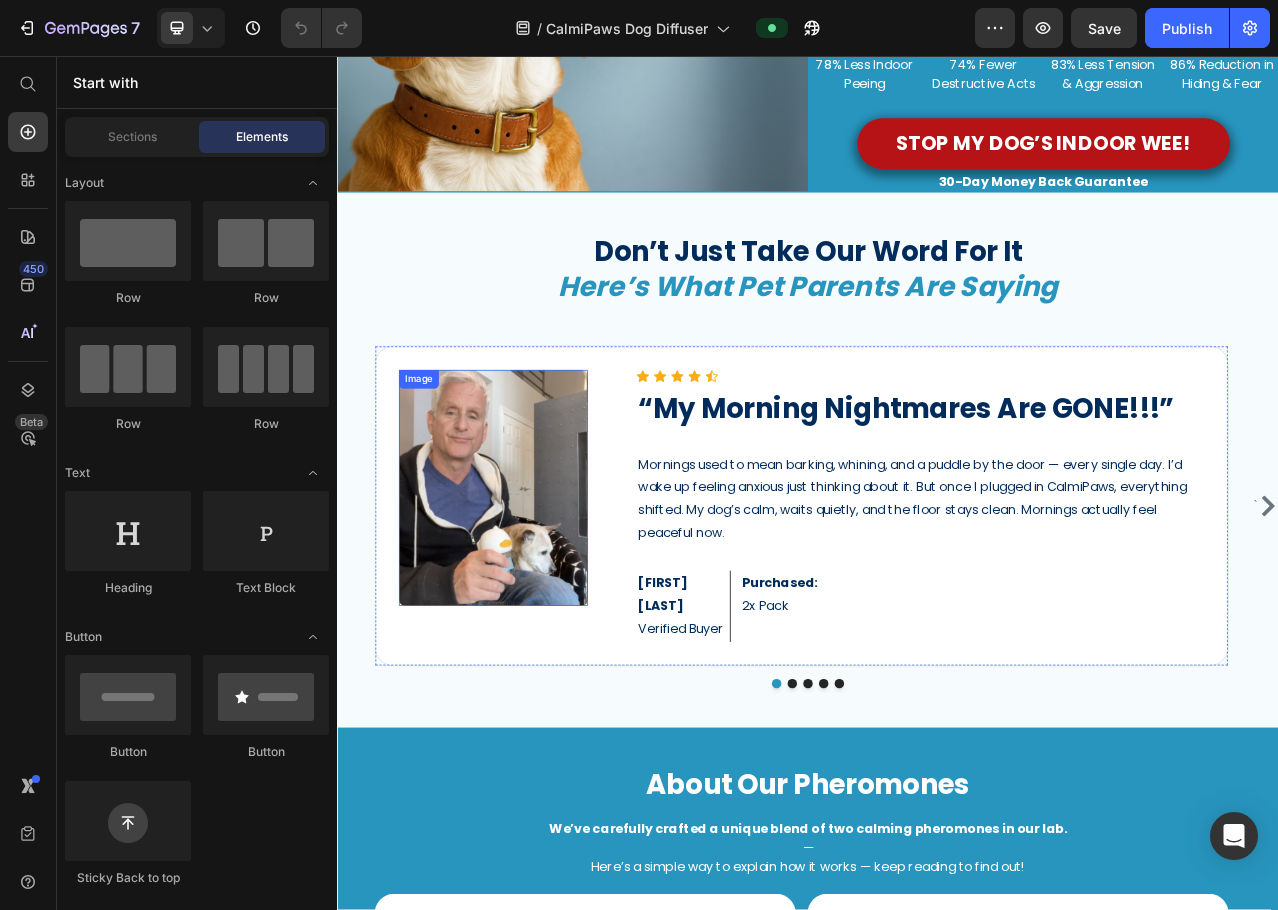 drag, startPoint x: 495, startPoint y: 545, endPoint x: 405, endPoint y: 573, distance: 94.254974 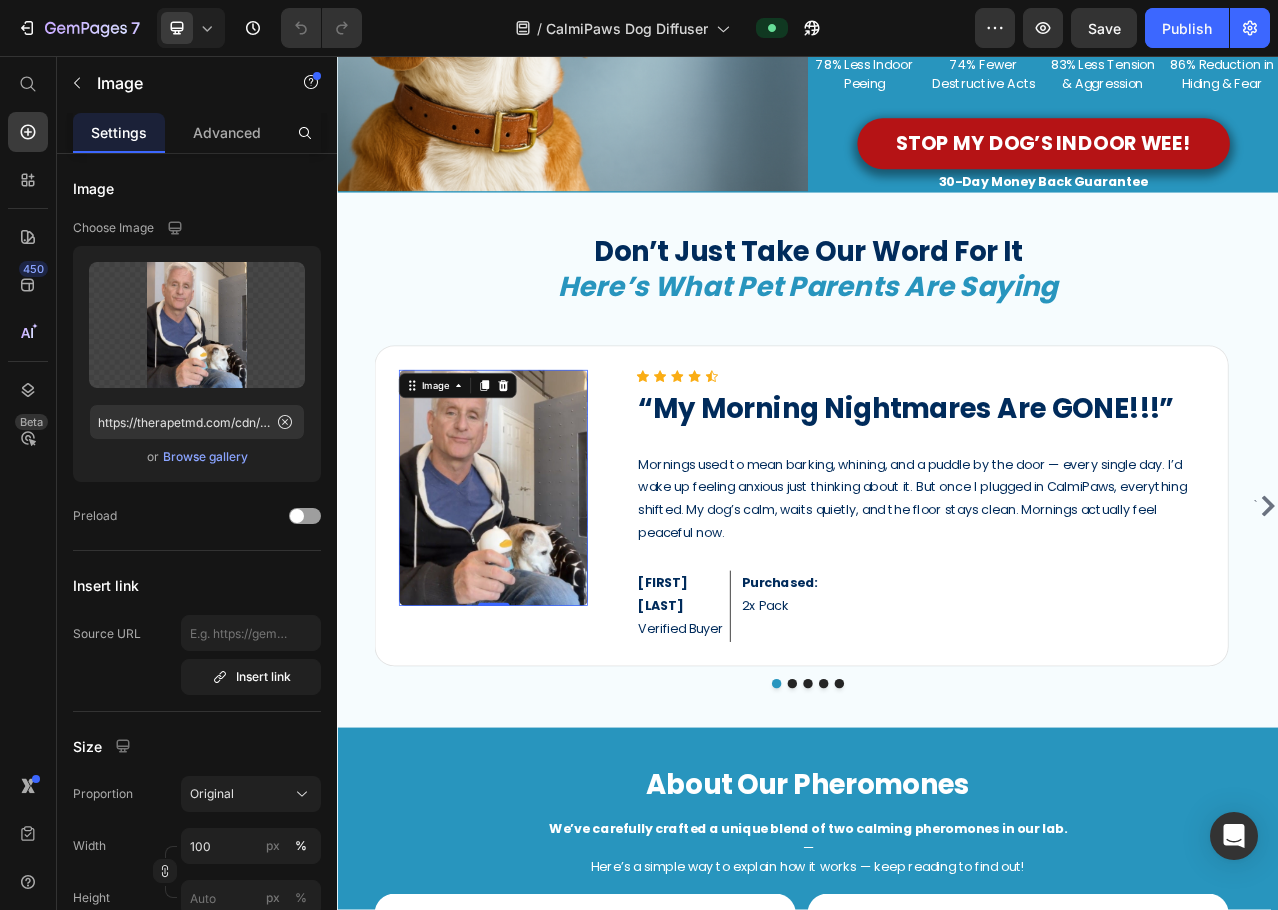 click at bounding box center [536, 607] 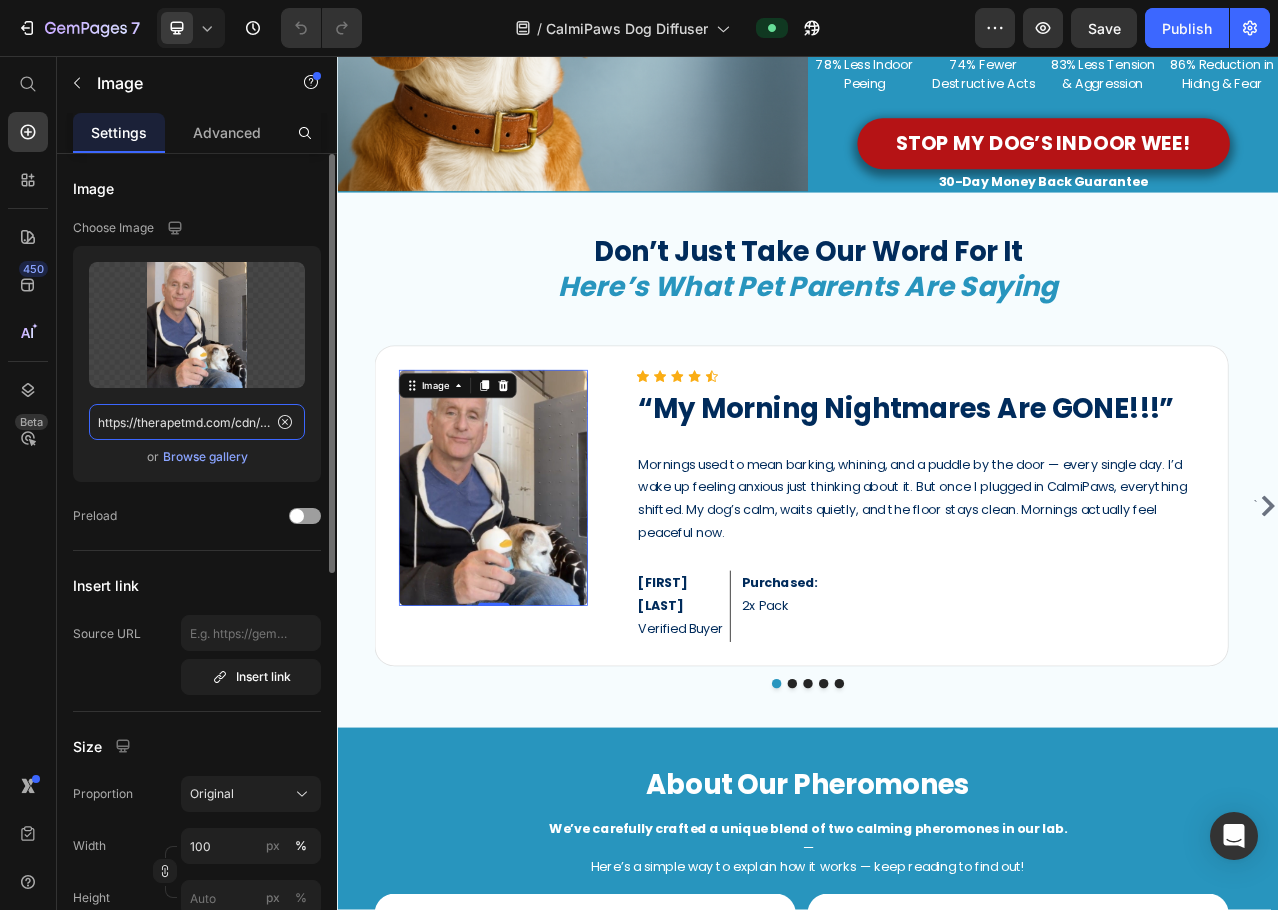 click on "https://therapetmd.com/cdn/shop/files/1734187903-2.jpg?v=1734532172" 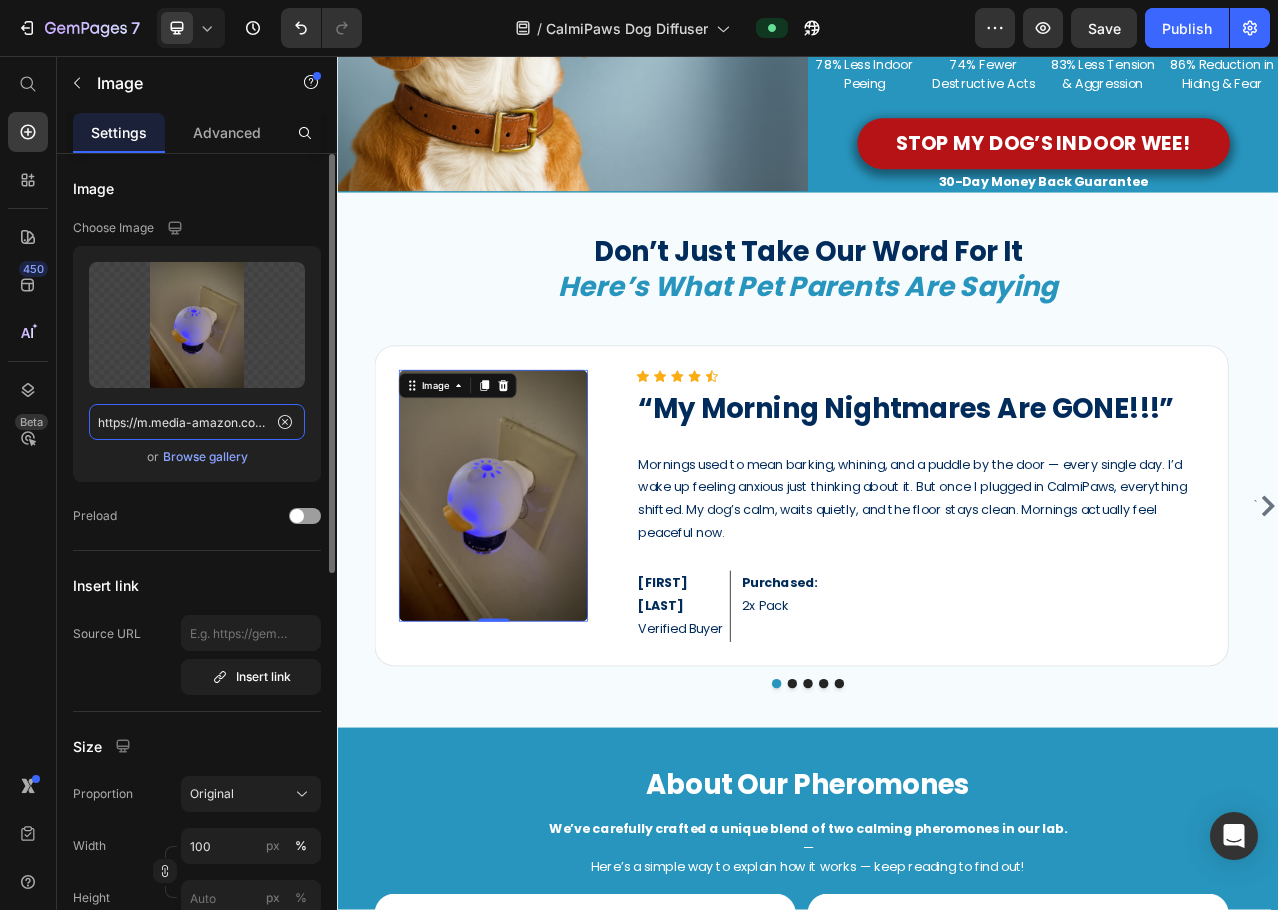 scroll, scrollTop: 0, scrollLeft: 161, axis: horizontal 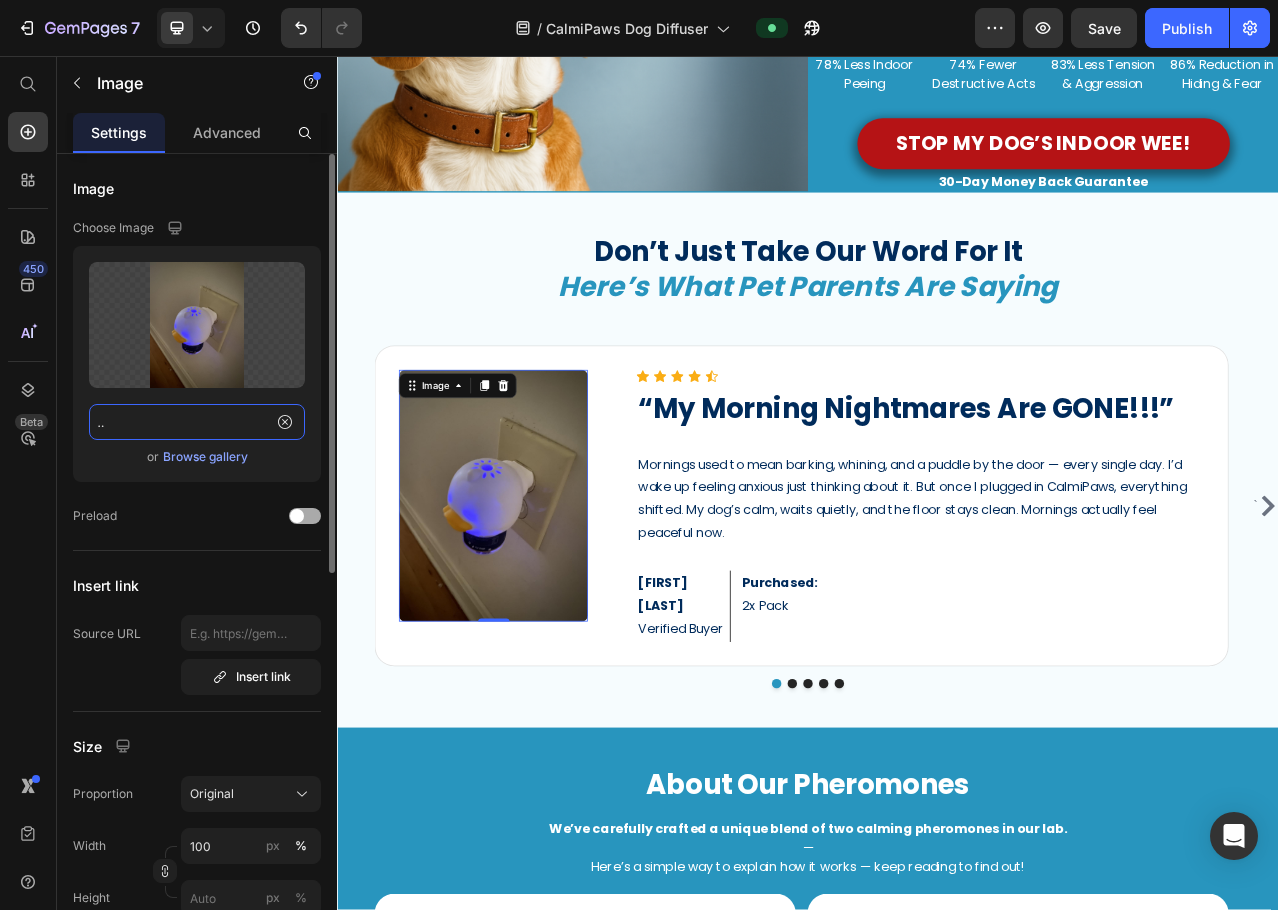 type on "https://m.media-amazon.com/images/I/51AmgSZMFWL.jpg" 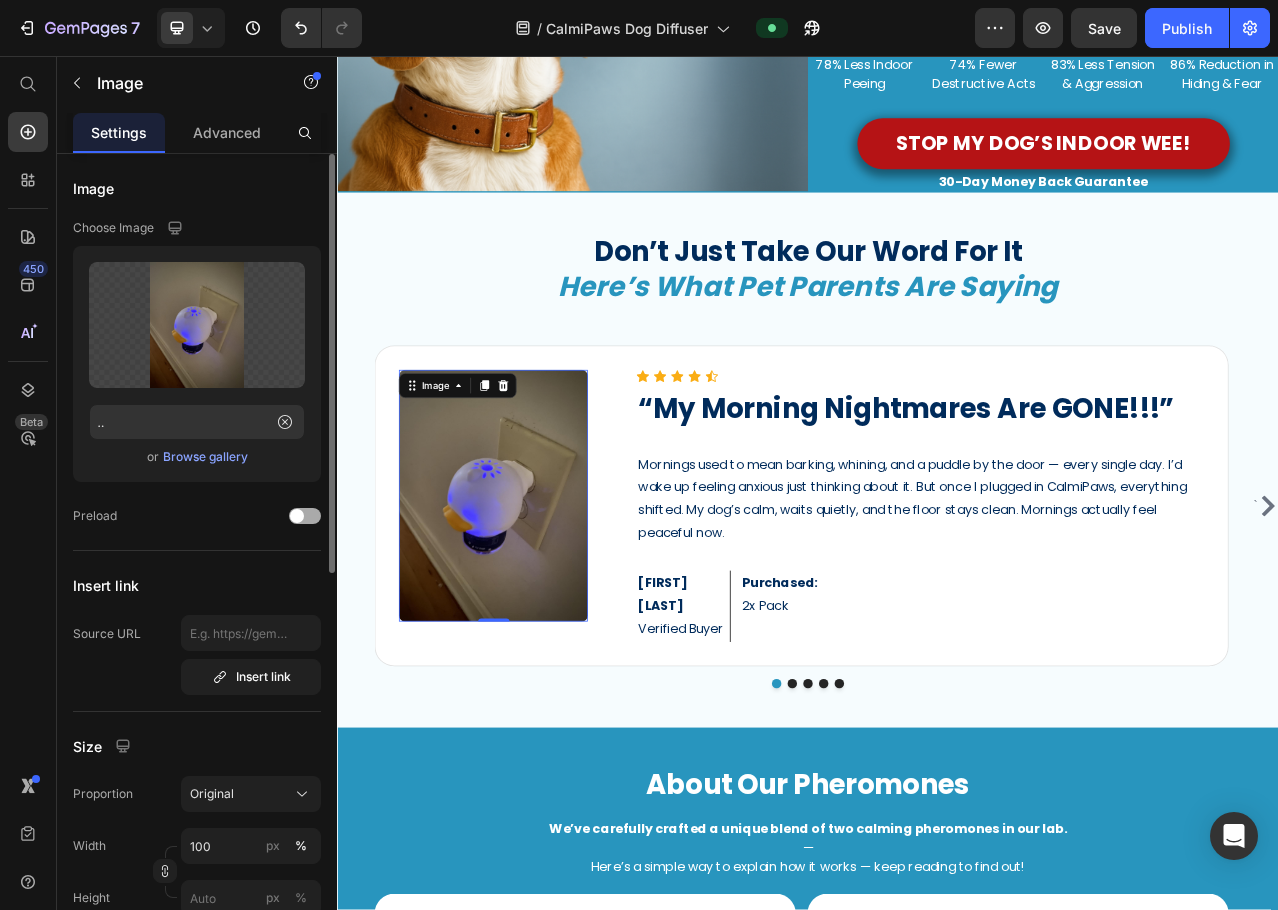 scroll, scrollTop: 0, scrollLeft: 0, axis: both 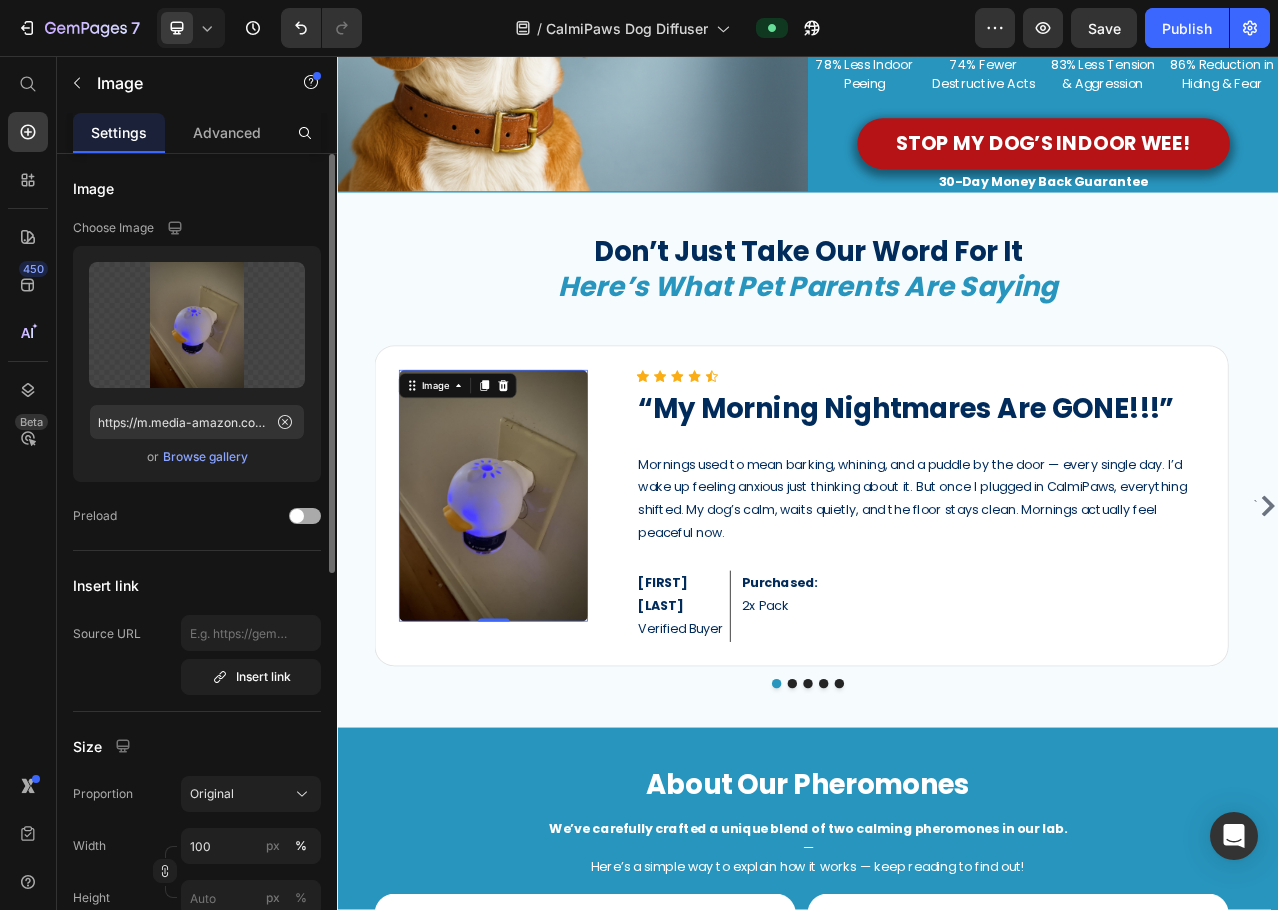 click on "Preload" 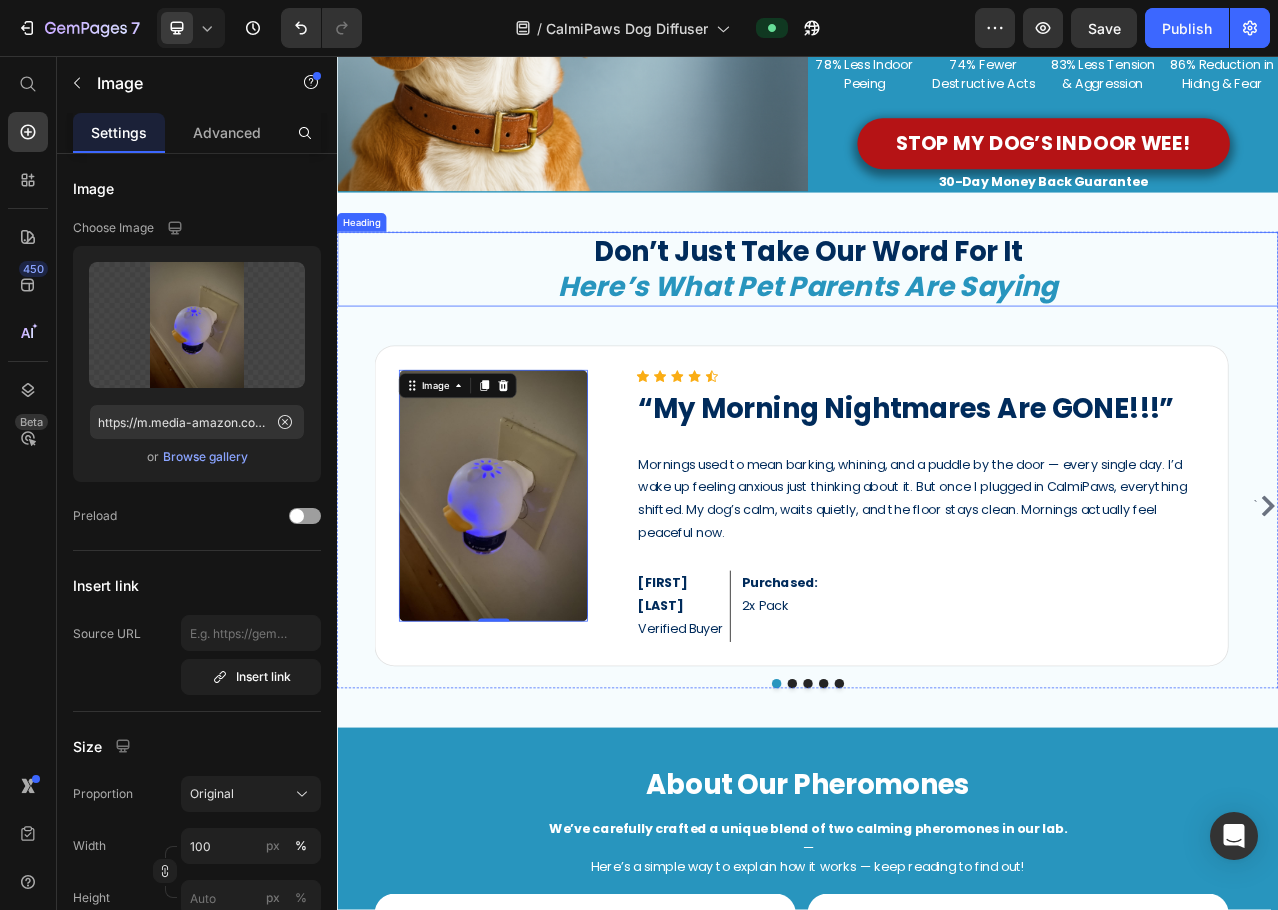 click on "Don’t Just Take Our Word For It Here’s What Pet Parents Are Saying" at bounding box center (937, 328) 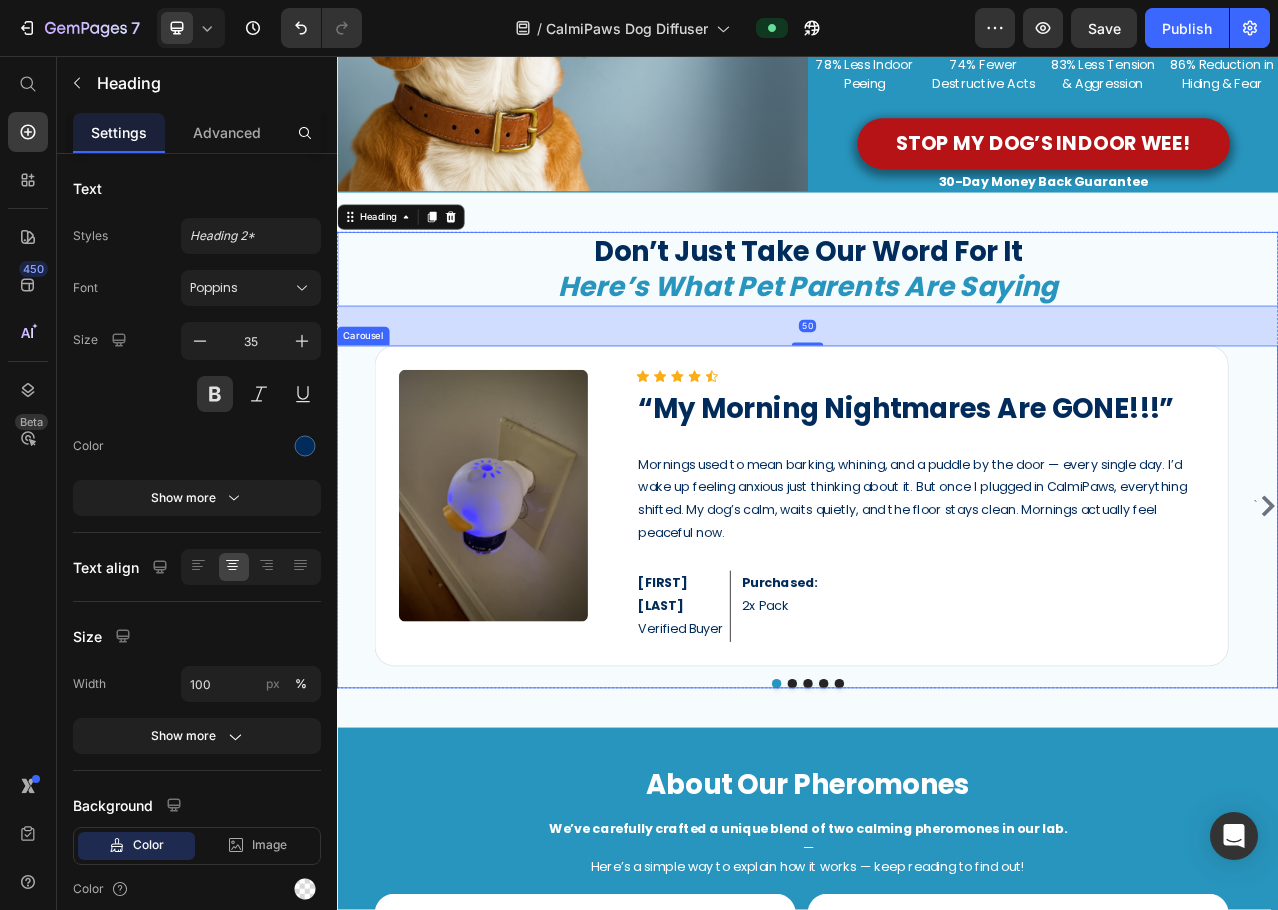 click 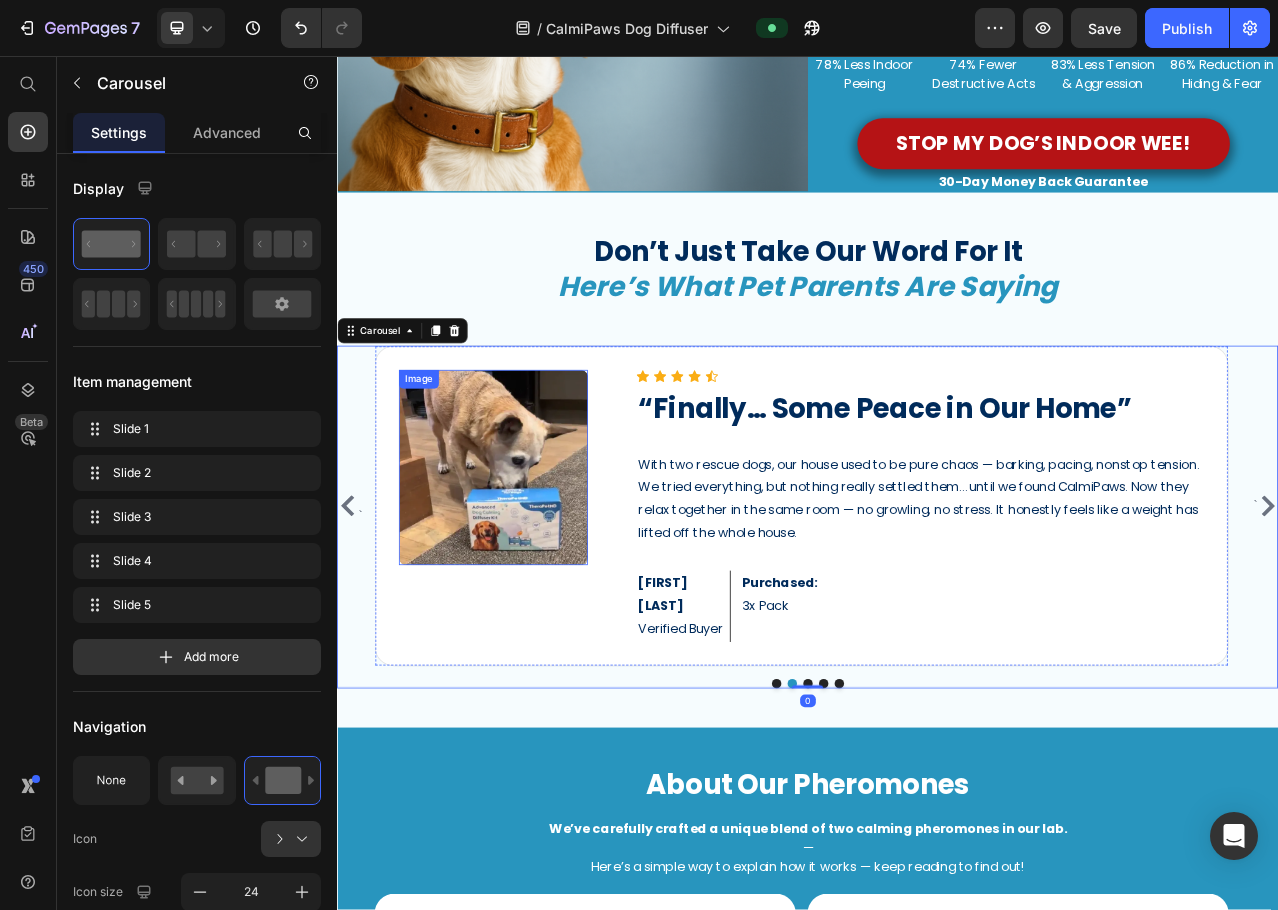 click at bounding box center (536, 582) 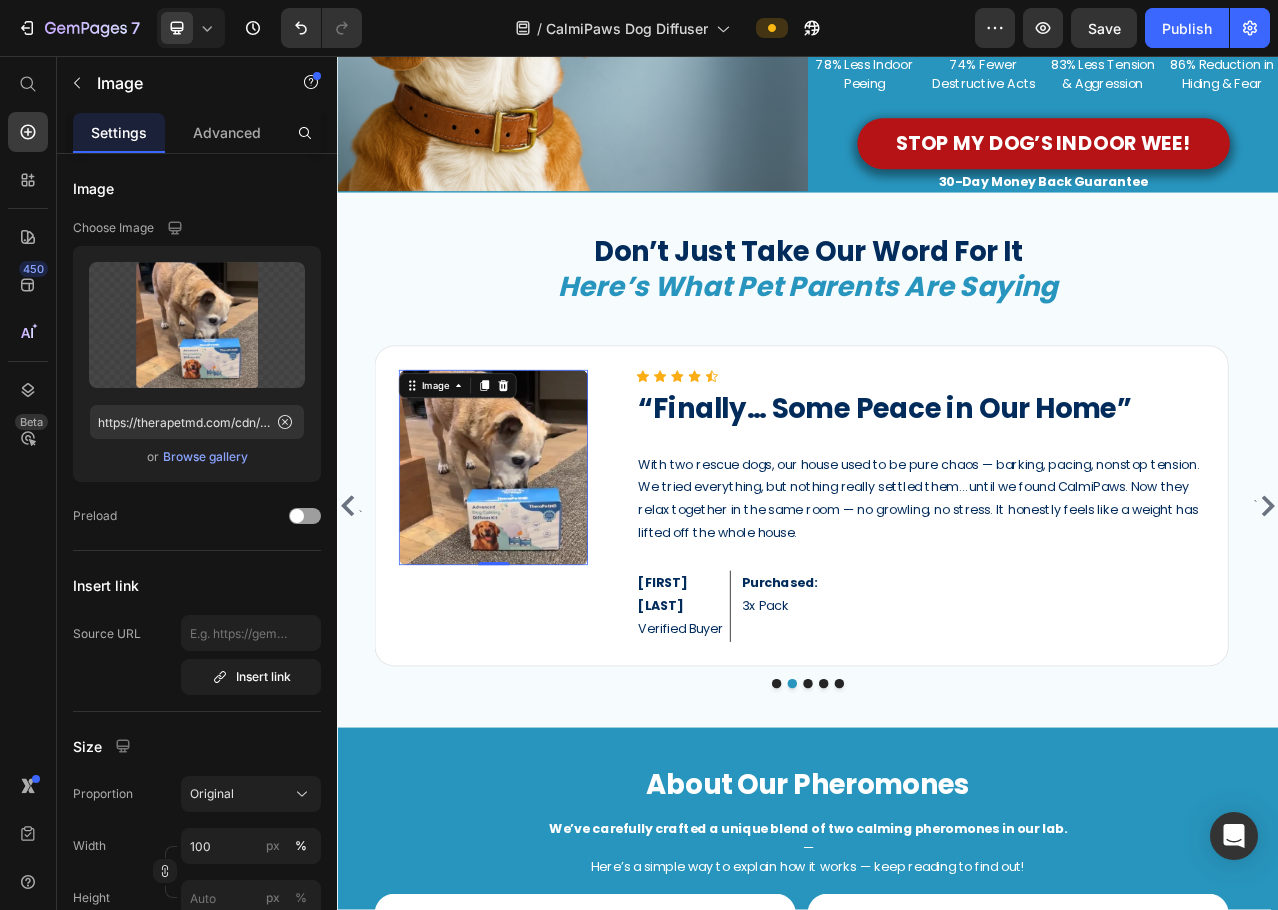 click at bounding box center (536, 582) 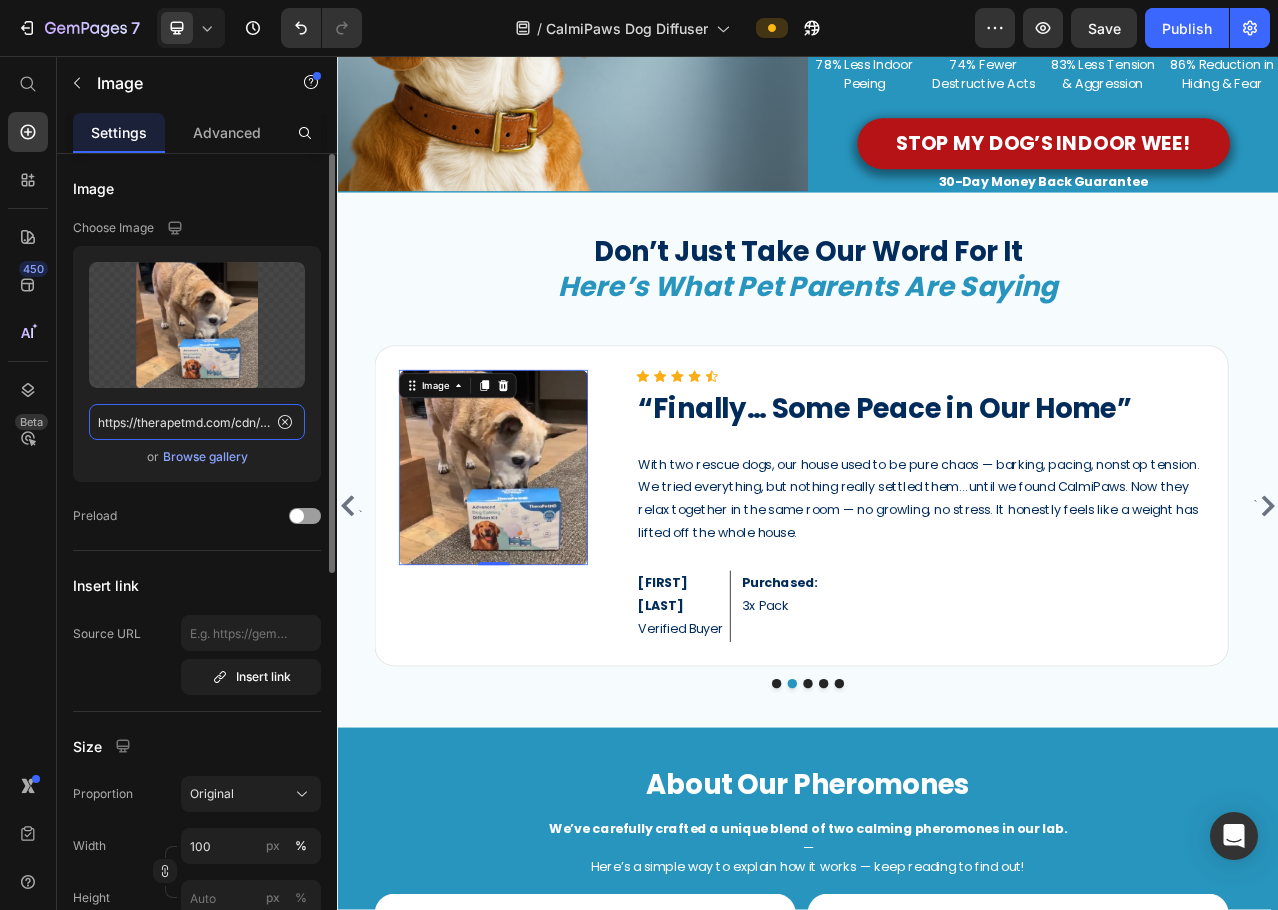 click on "https://therapetmd.com/cdn/shop/files/image8.webp?v=1736967599" 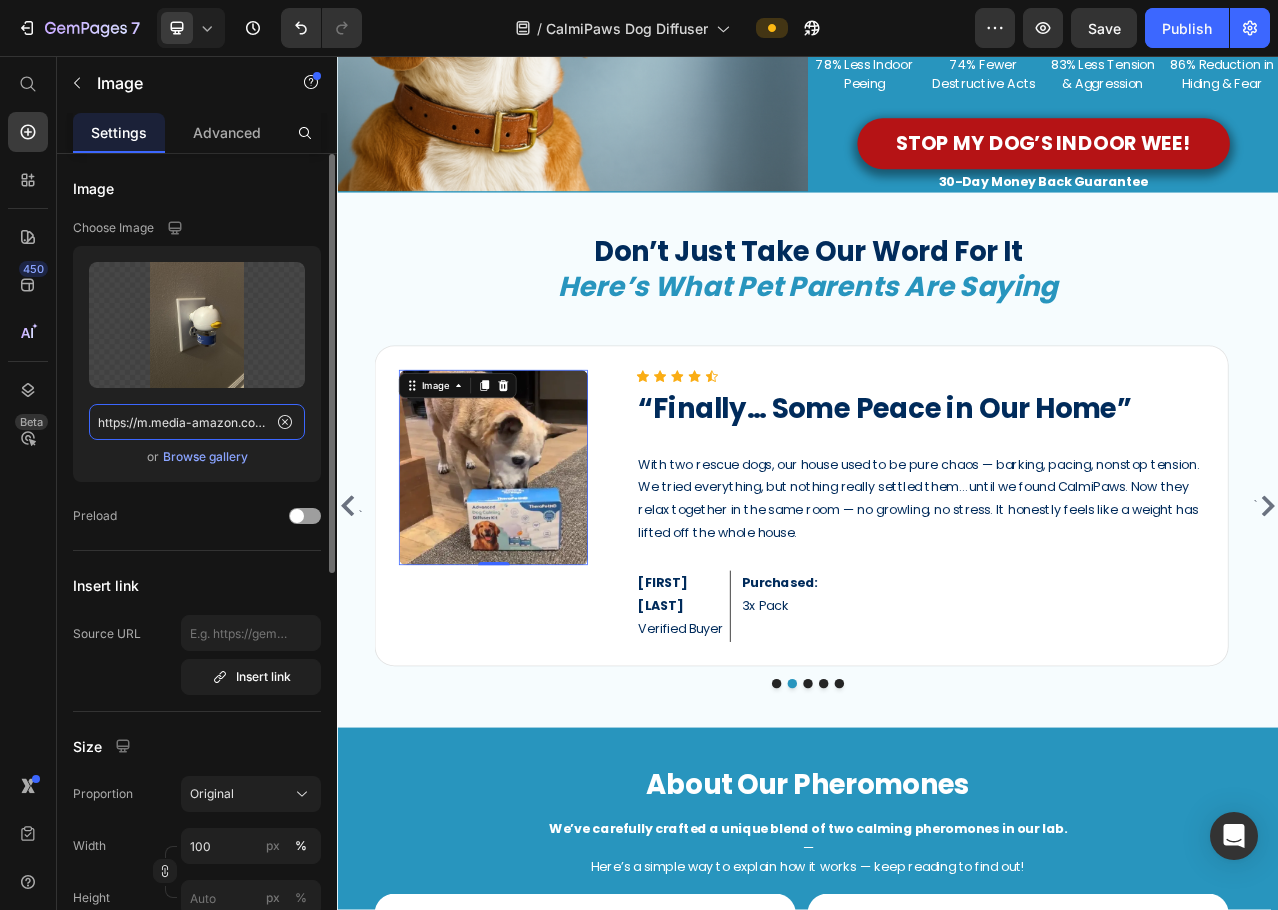 scroll, scrollTop: 0, scrollLeft: 144, axis: horizontal 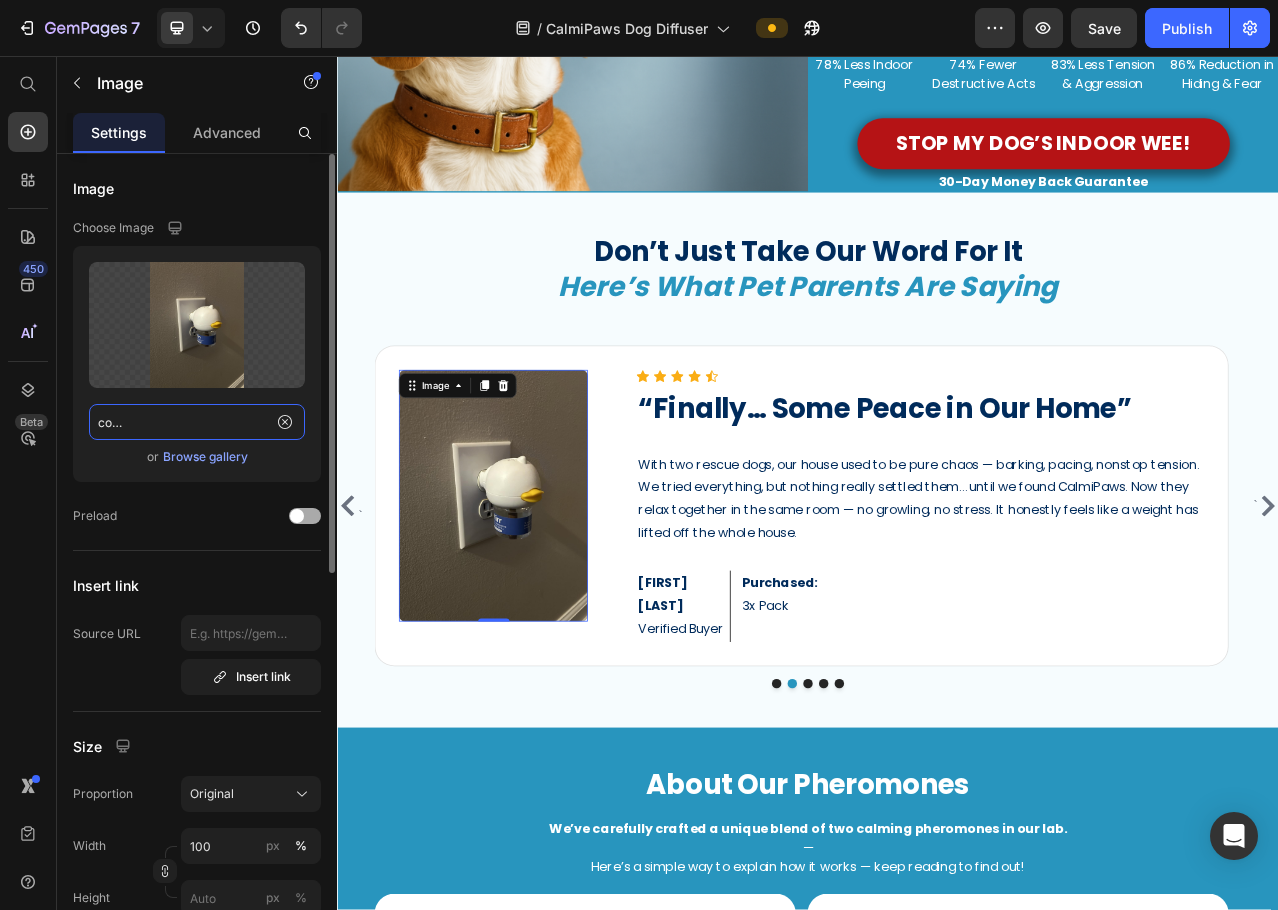 type on "https://m.media-amazon.com/images/I/613LRvEIJVL.jpg" 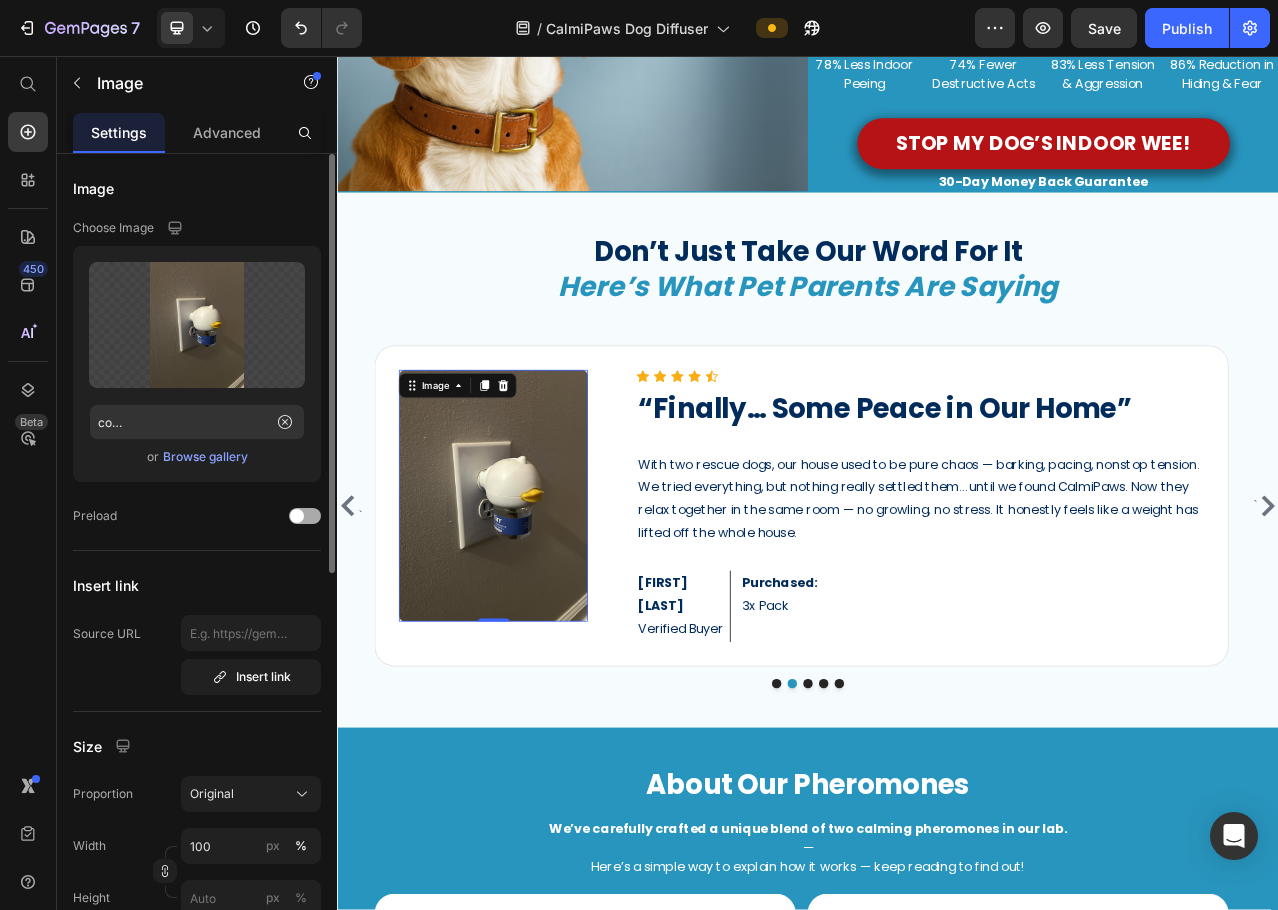scroll, scrollTop: 0, scrollLeft: 0, axis: both 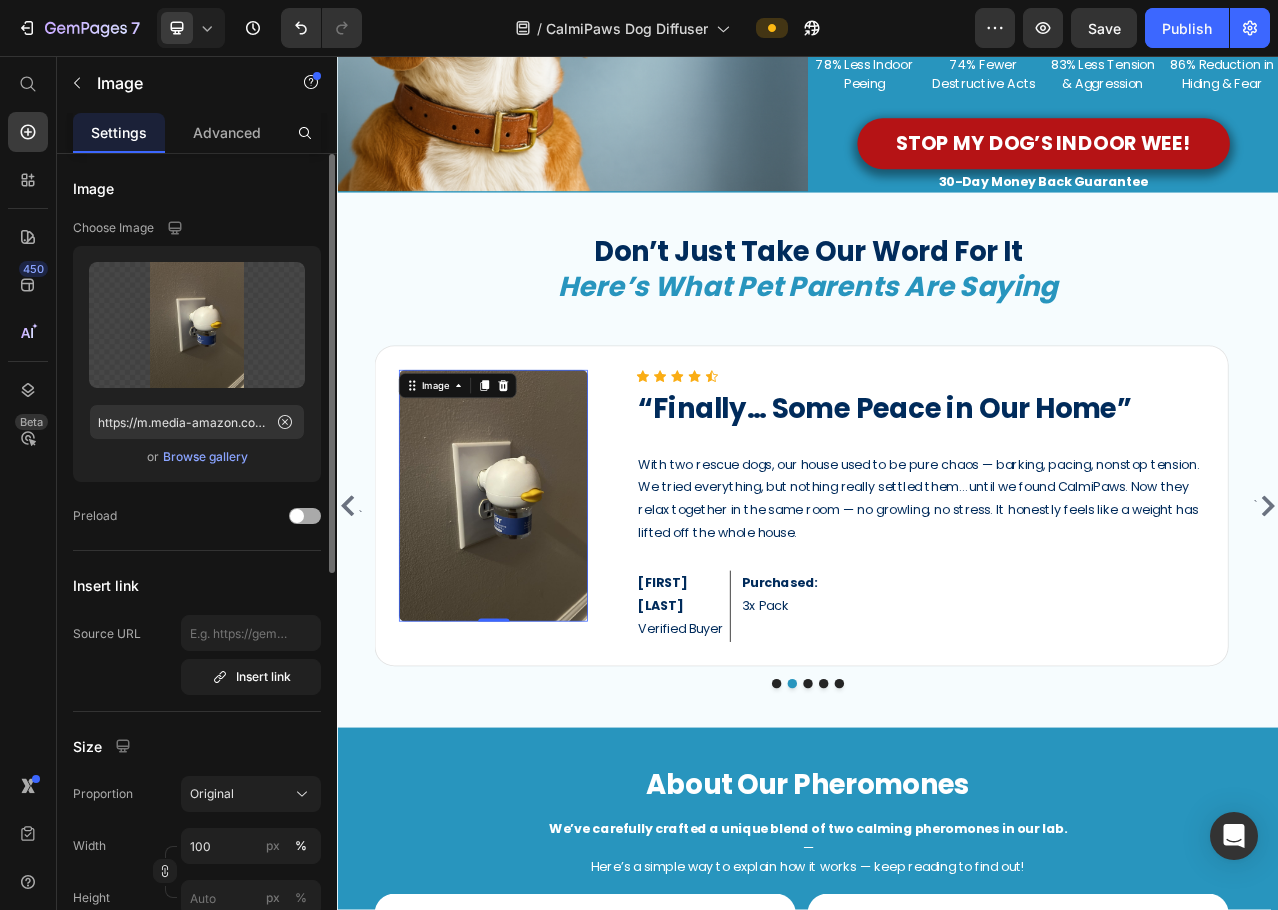 click on "Preload" 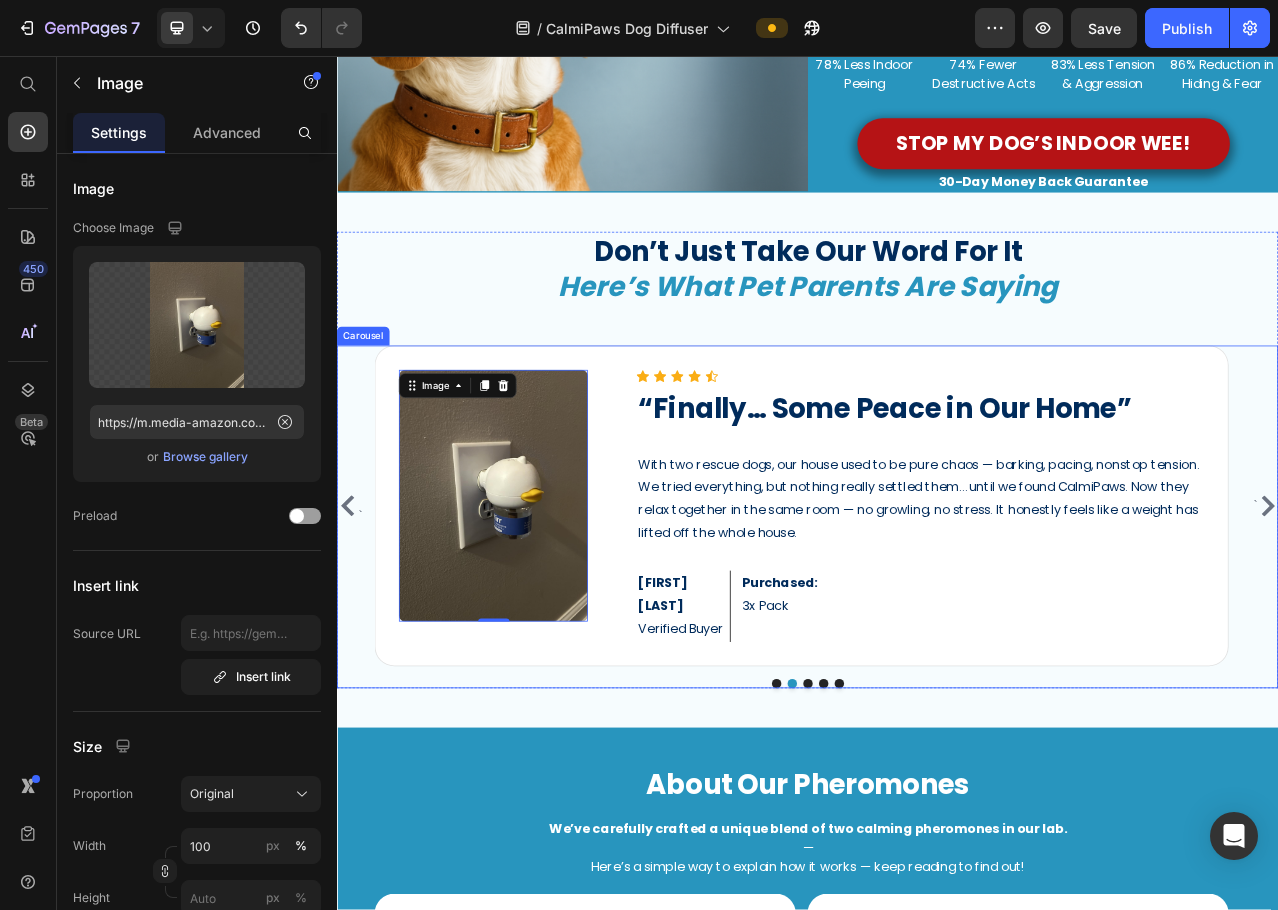 click 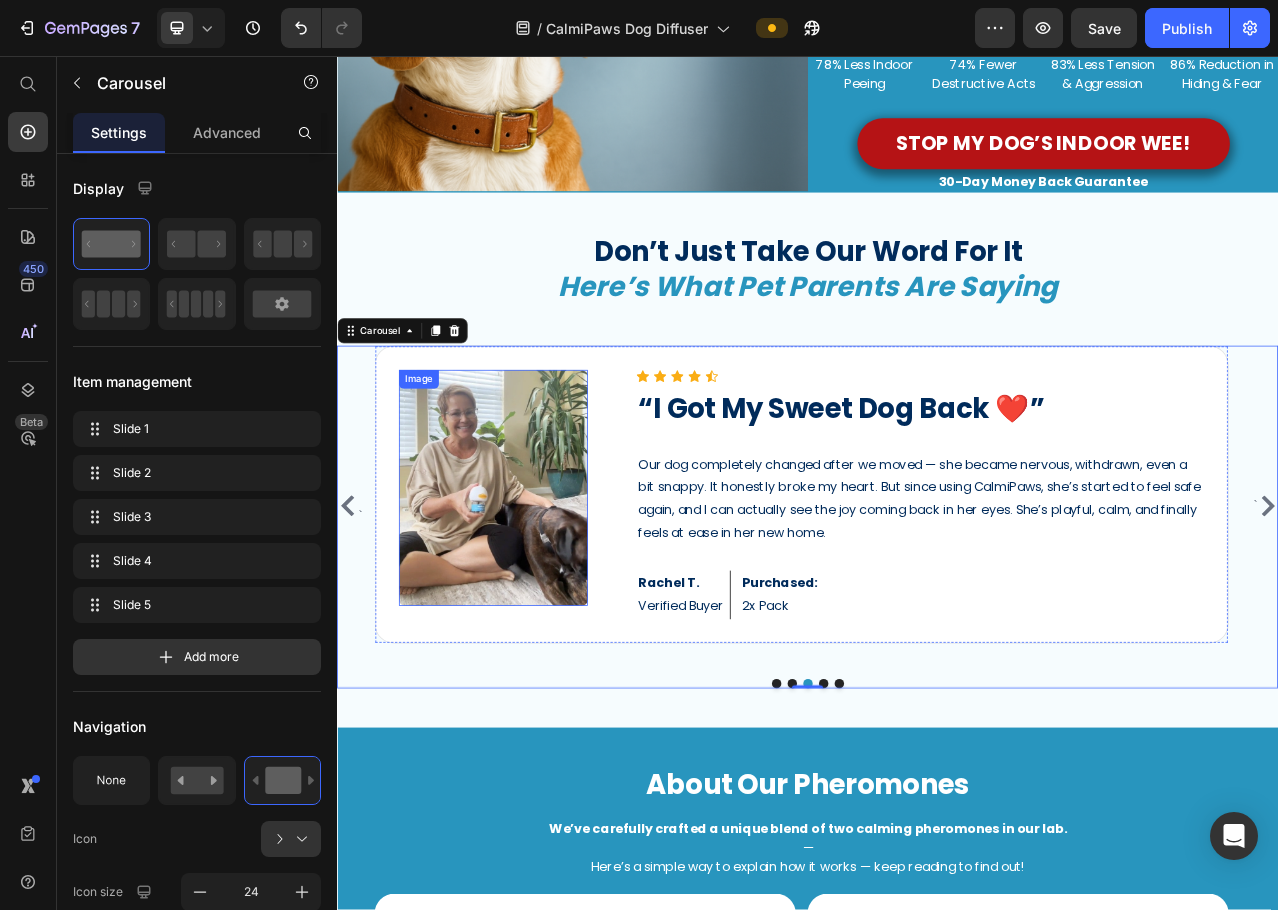 drag, startPoint x: 597, startPoint y: 575, endPoint x: 520, endPoint y: 601, distance: 81.27115 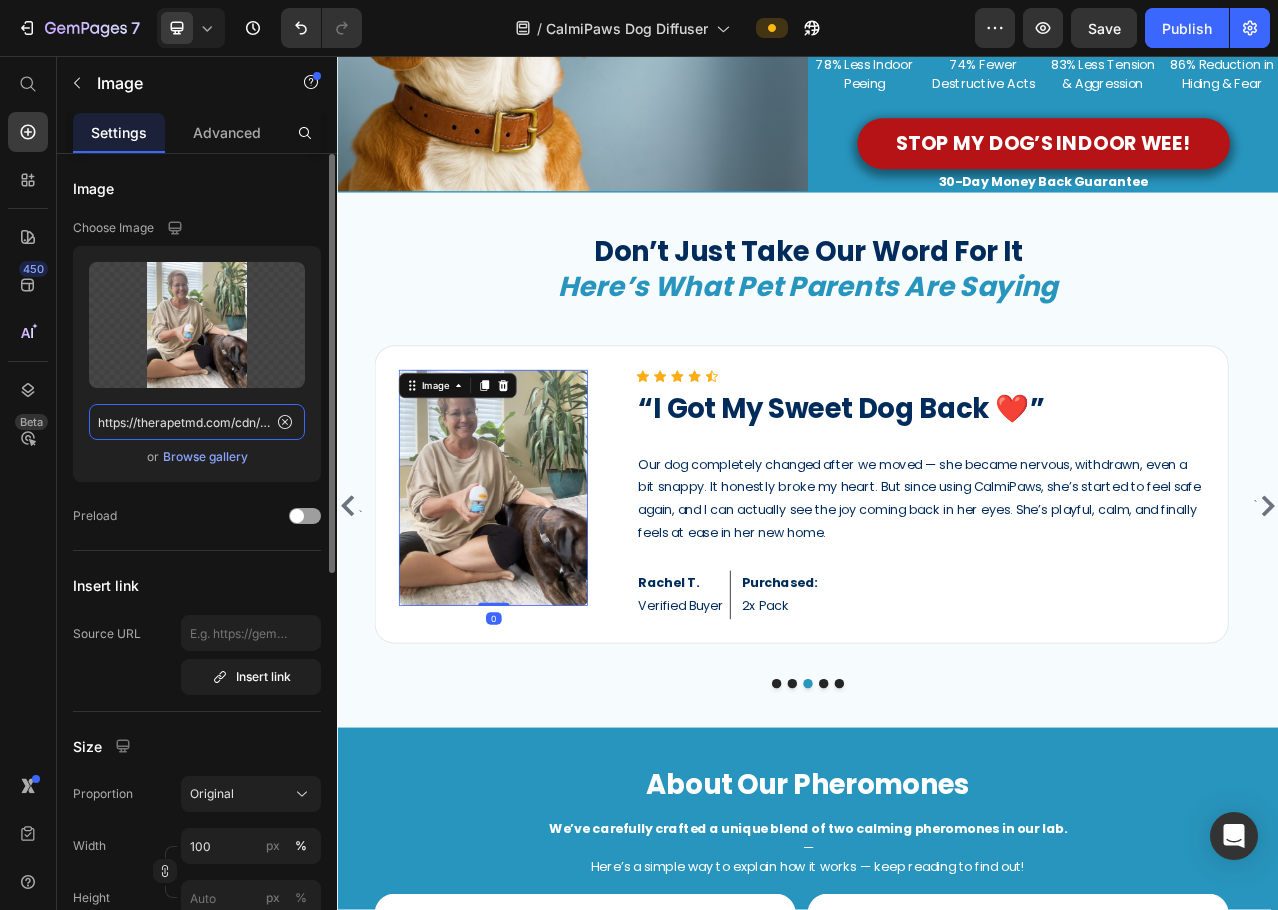 click on "https://therapetmd.com/cdn/shop/files/1734187640-3.jpg?v=1734532147" 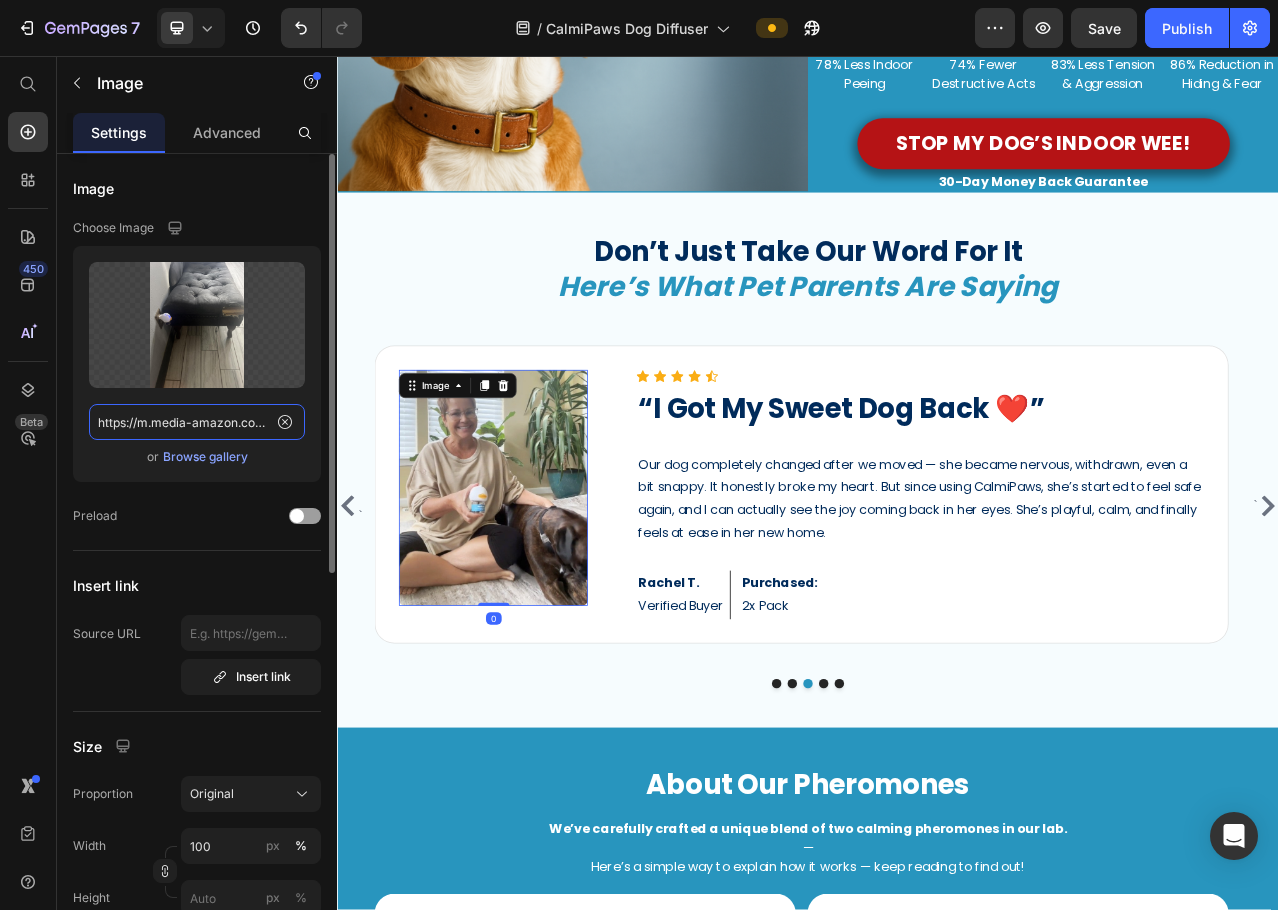 scroll, scrollTop: 0, scrollLeft: 151, axis: horizontal 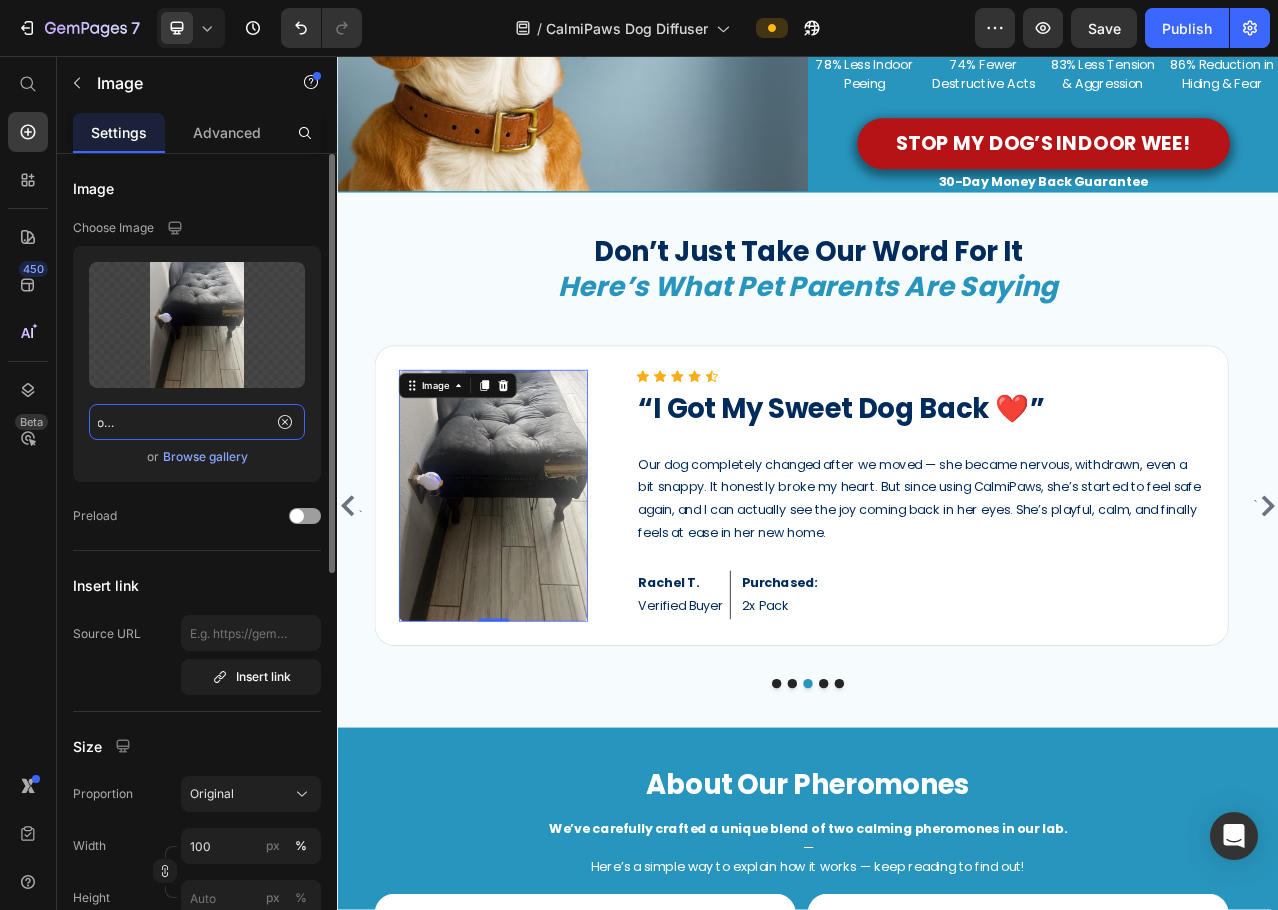 type on "https://m.media-amazon.com/images/I/61FOzD4H-zL.jpg" 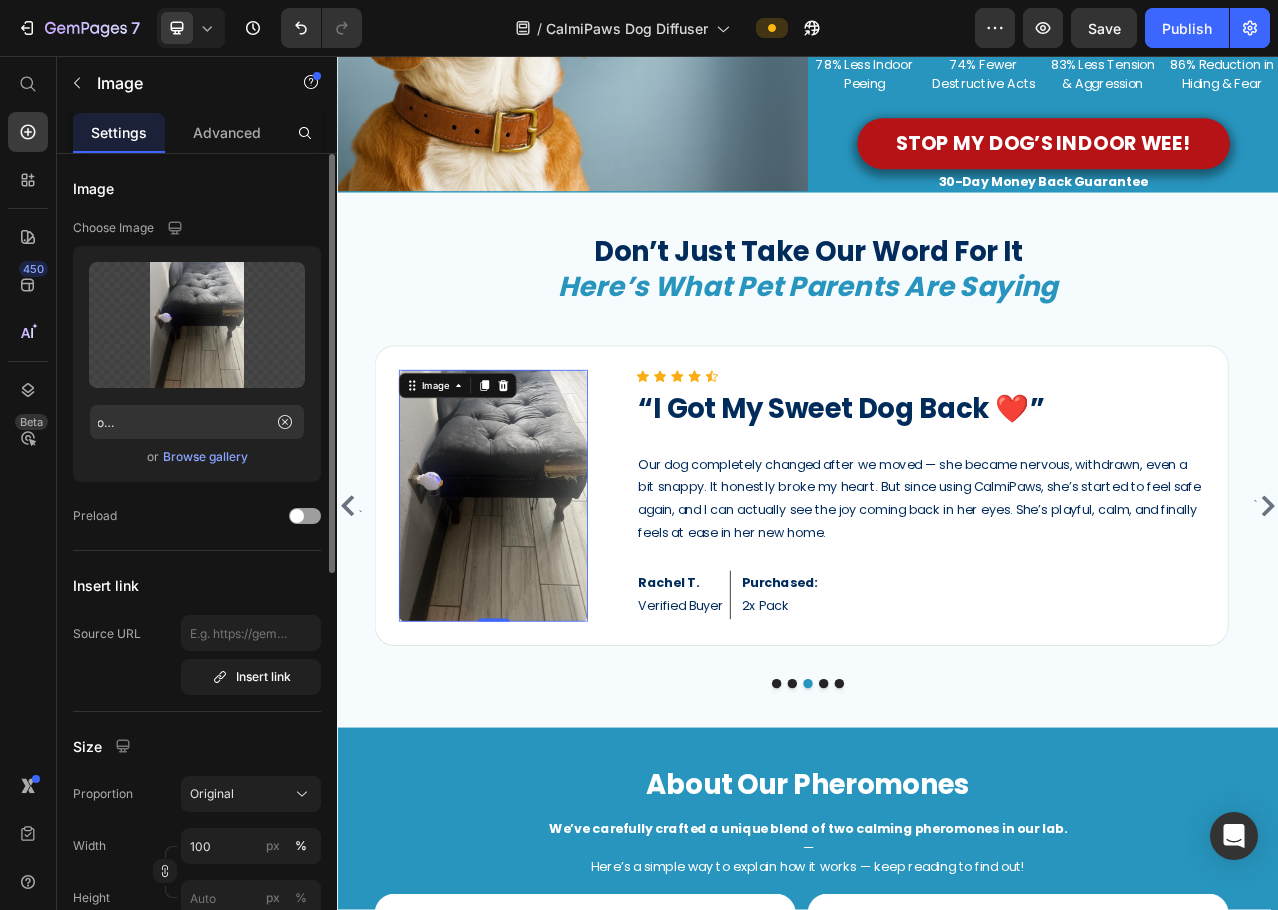 scroll, scrollTop: 0, scrollLeft: 0, axis: both 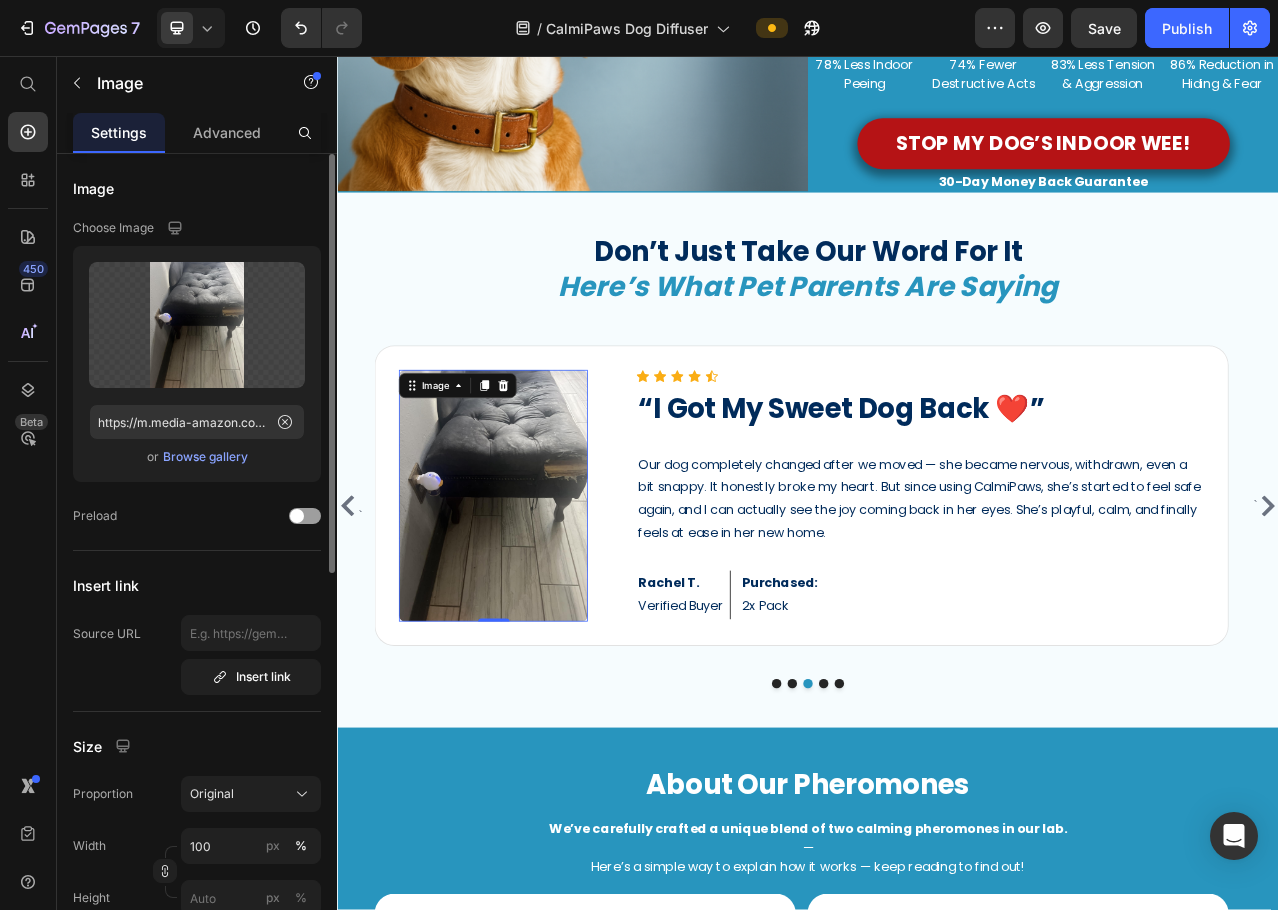 click on "Image" at bounding box center [197, 188] 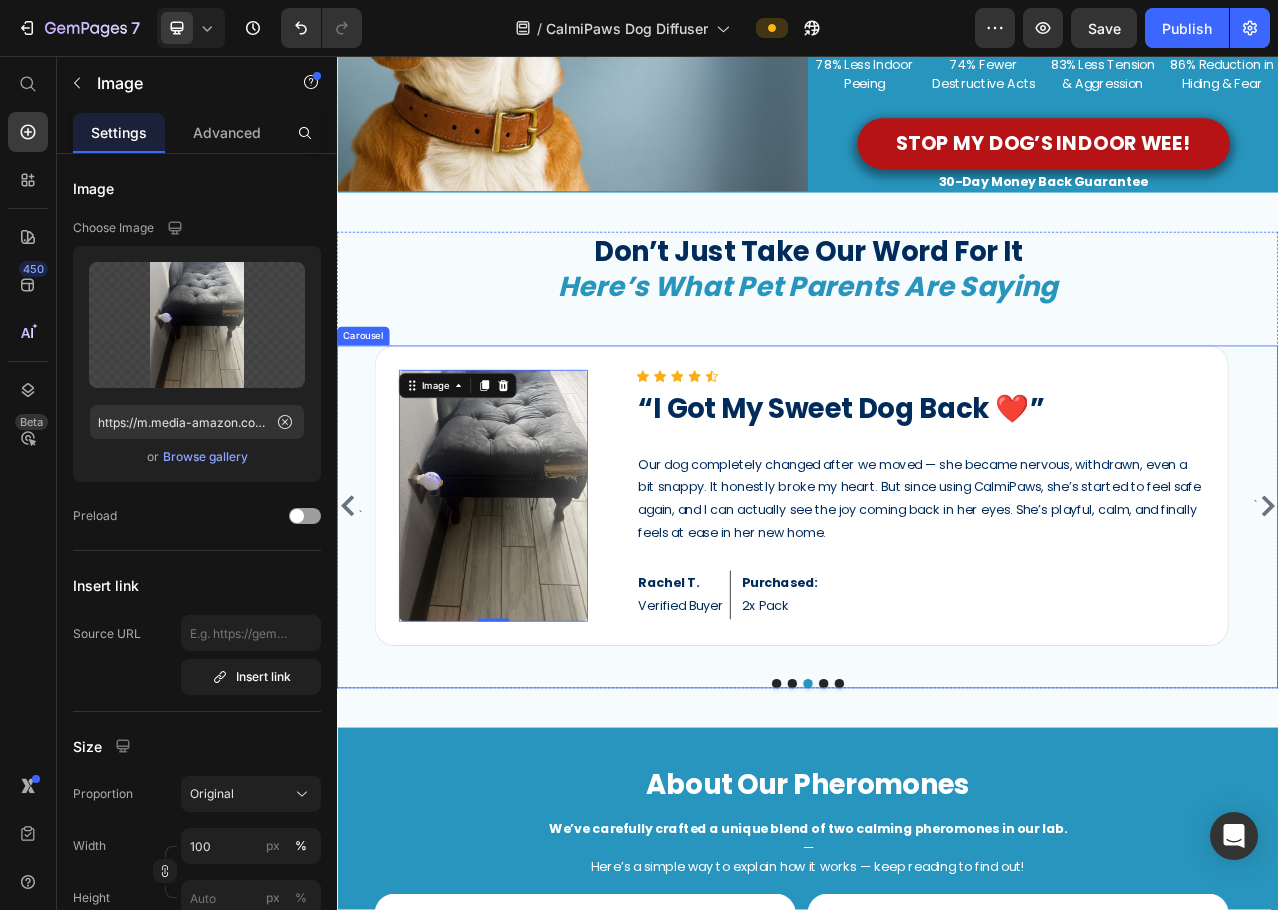 click 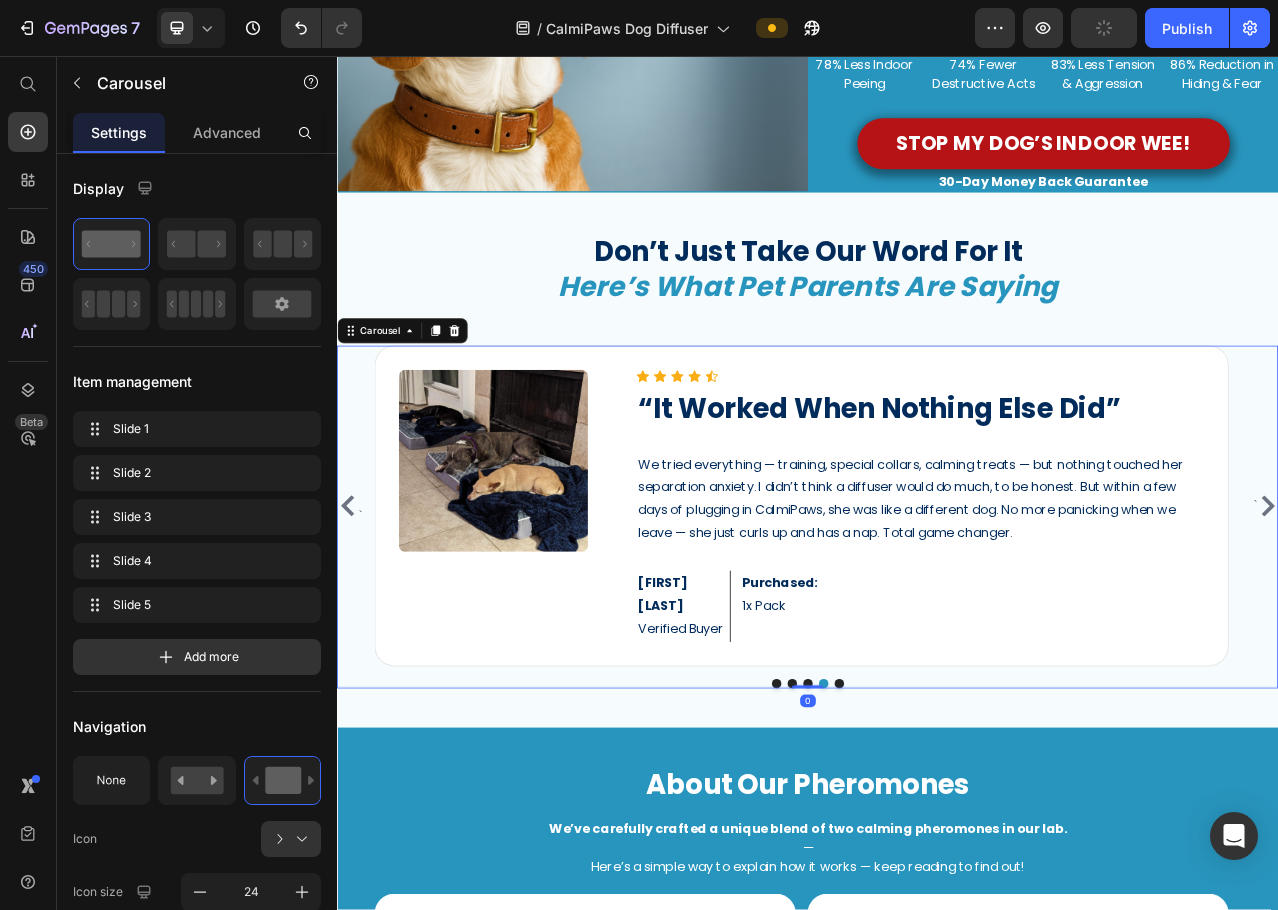 click 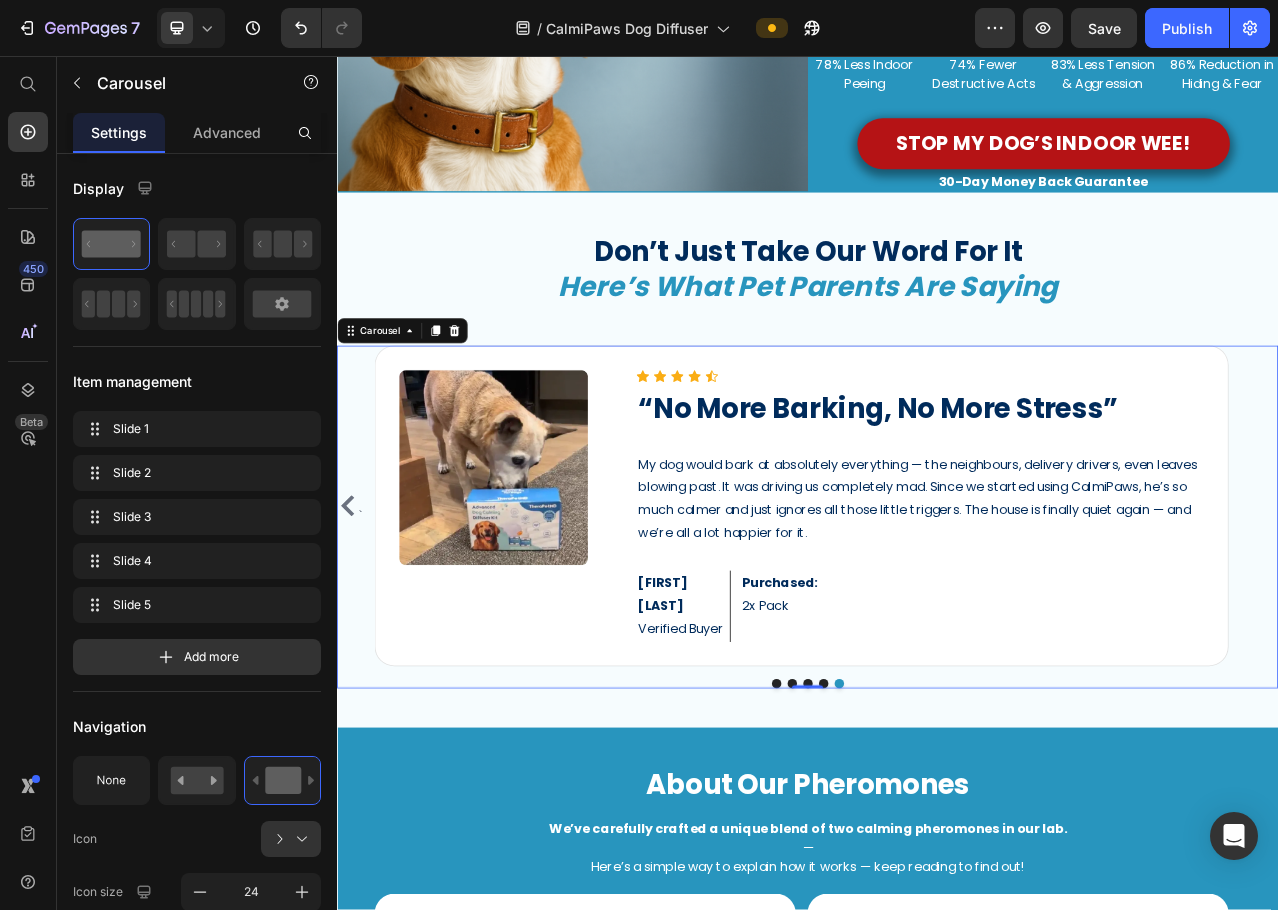click at bounding box center [897, 857] 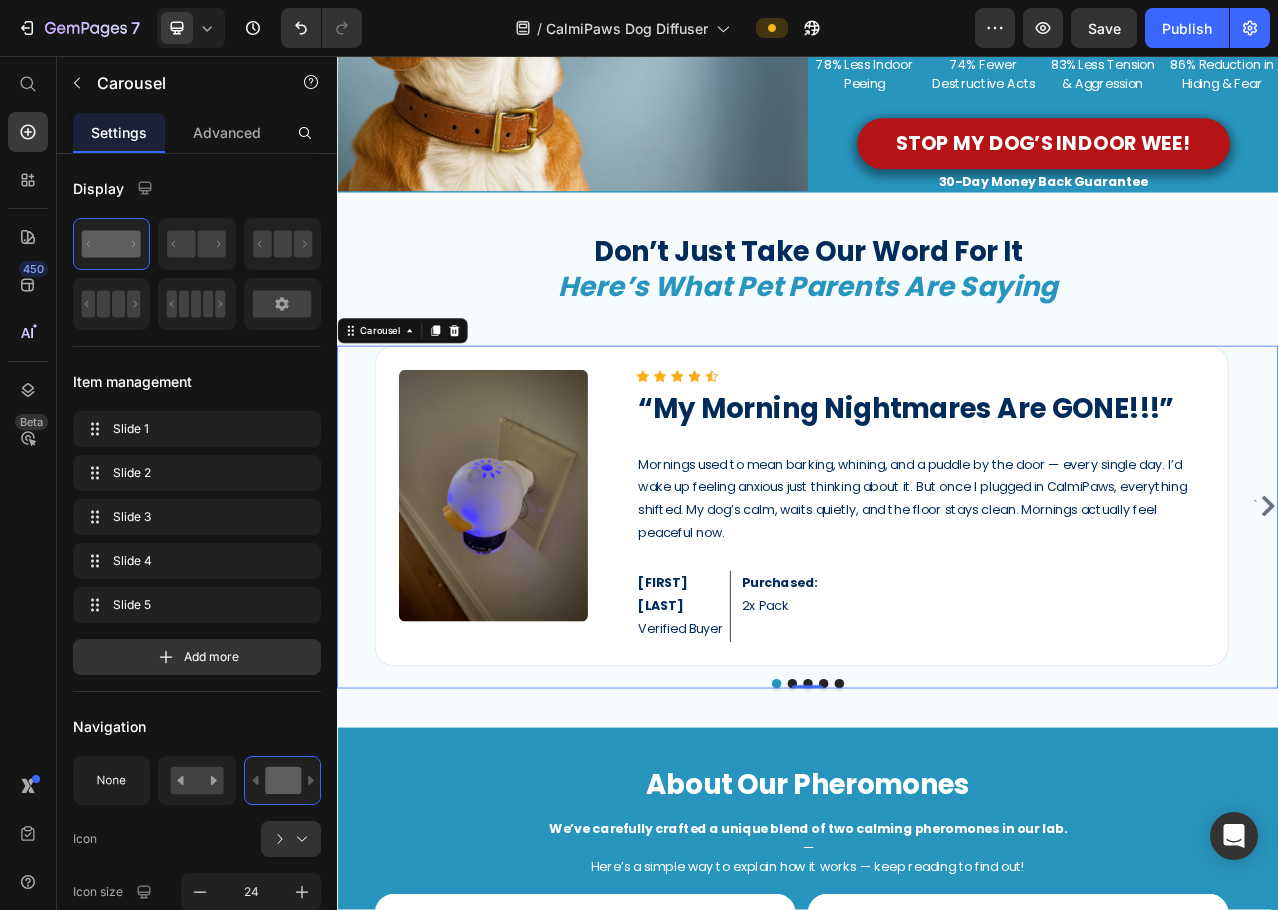 click on "` Image                Icon                Icon                Icon                Icon
Icon Icon List Hoz “My Morning Nightmares Are GONE!!!” Heading Mornings used to mean barking, whining, and a puddle by the door — every single day. I’d wake up feeling anxious just thinking about it. But once I plugged in CalmiPaws, everything shifted. My dog’s calm, waits quietly, and the floor stays clean. Mornings actually feel peaceful now. Text block [FIRST] [LAST]  Verified Buyer Text Block Purchased: 2x Pack Text Block Row Row Image                Icon                Icon                Icon                Icon
Icon Icon List Hoz “Finally… Some Peace in Our Home” Heading With two rescue dogs, our house used to be pure chaos — barking, pacing, nonstop tension. We tried everything, but nothing really settled them… until we found CalmiPaws. Now they relax together in the same room — no growling, no stress. It honestly feels like a weight has lifted off the whole house." at bounding box center (937, 644) 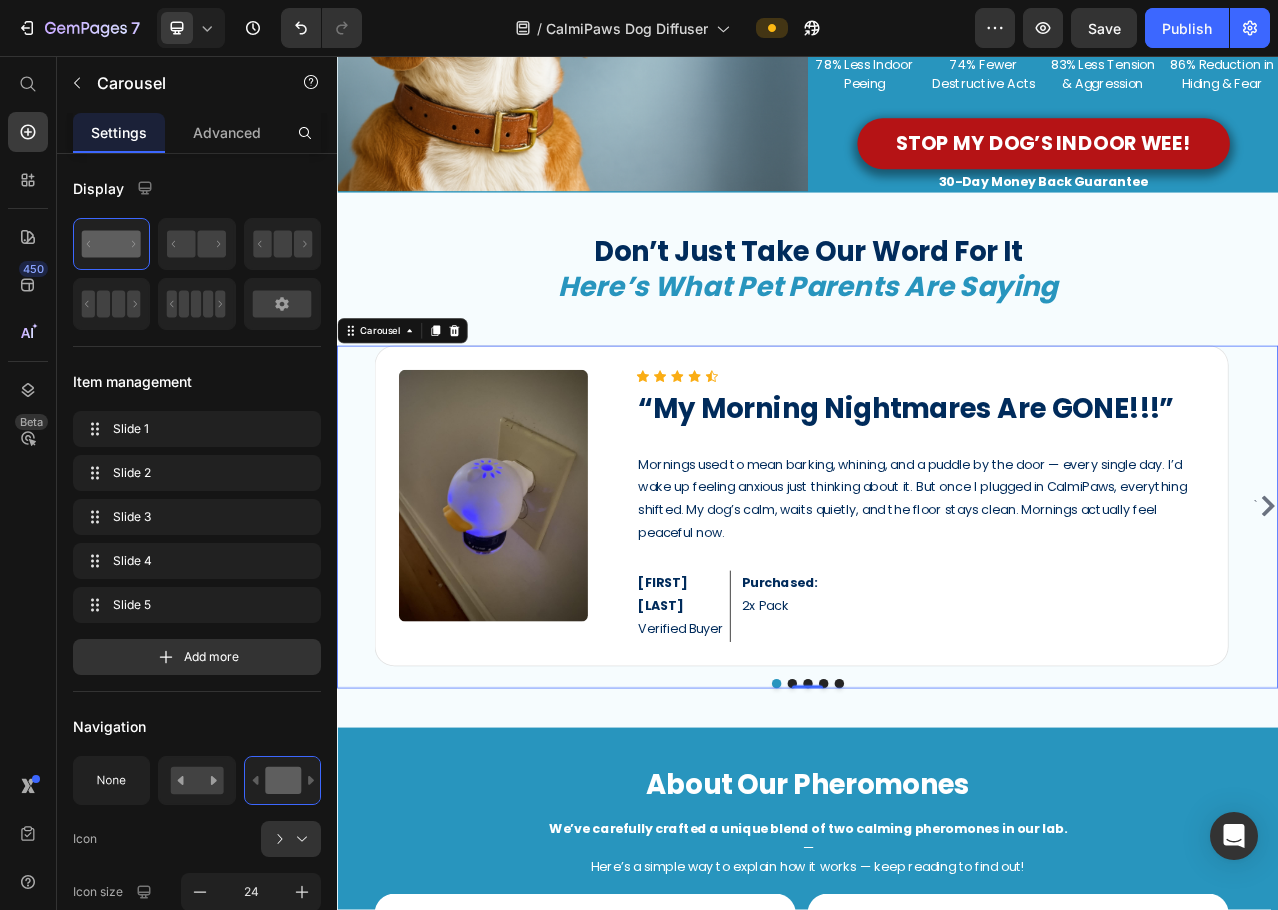 click at bounding box center (917, 857) 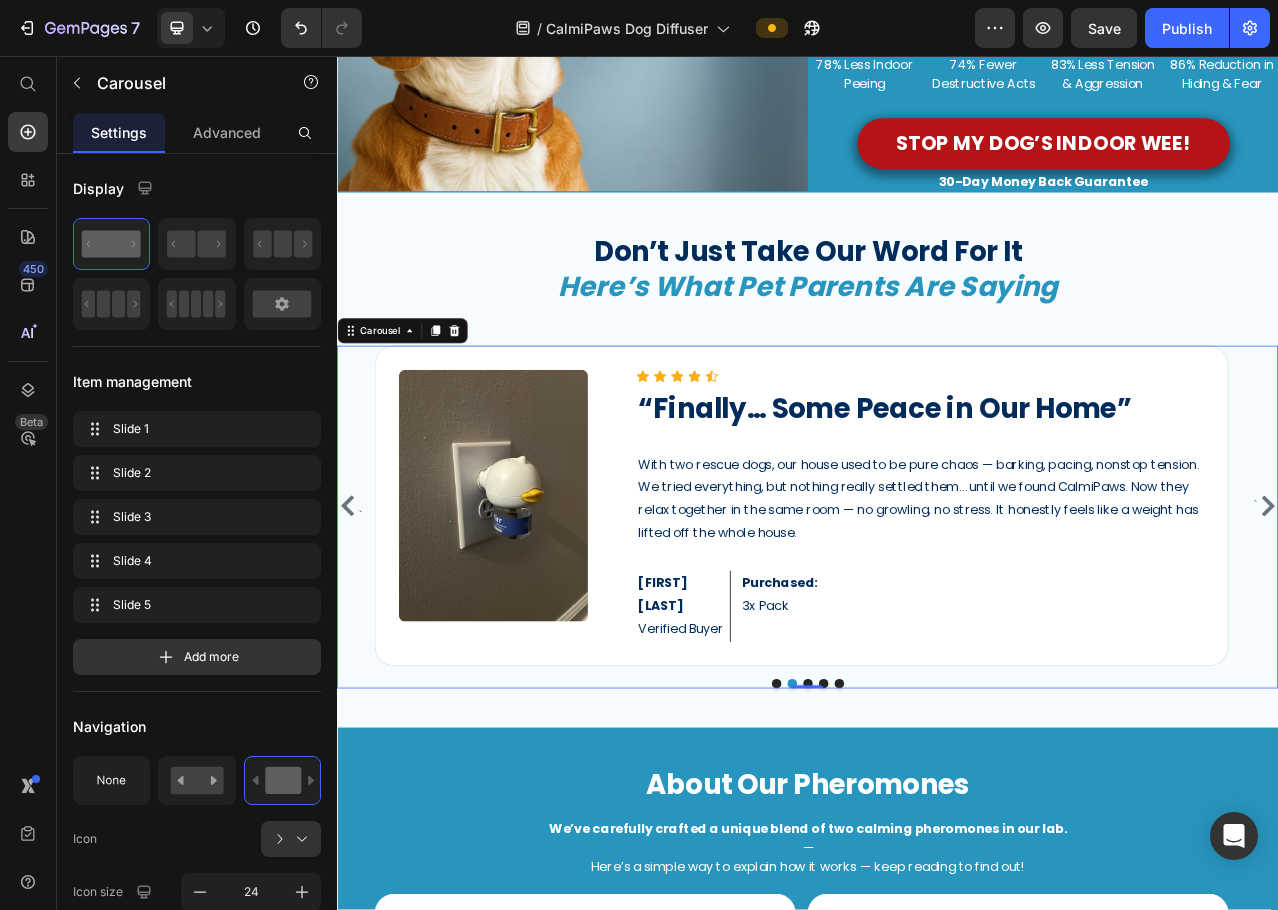 click at bounding box center (937, 857) 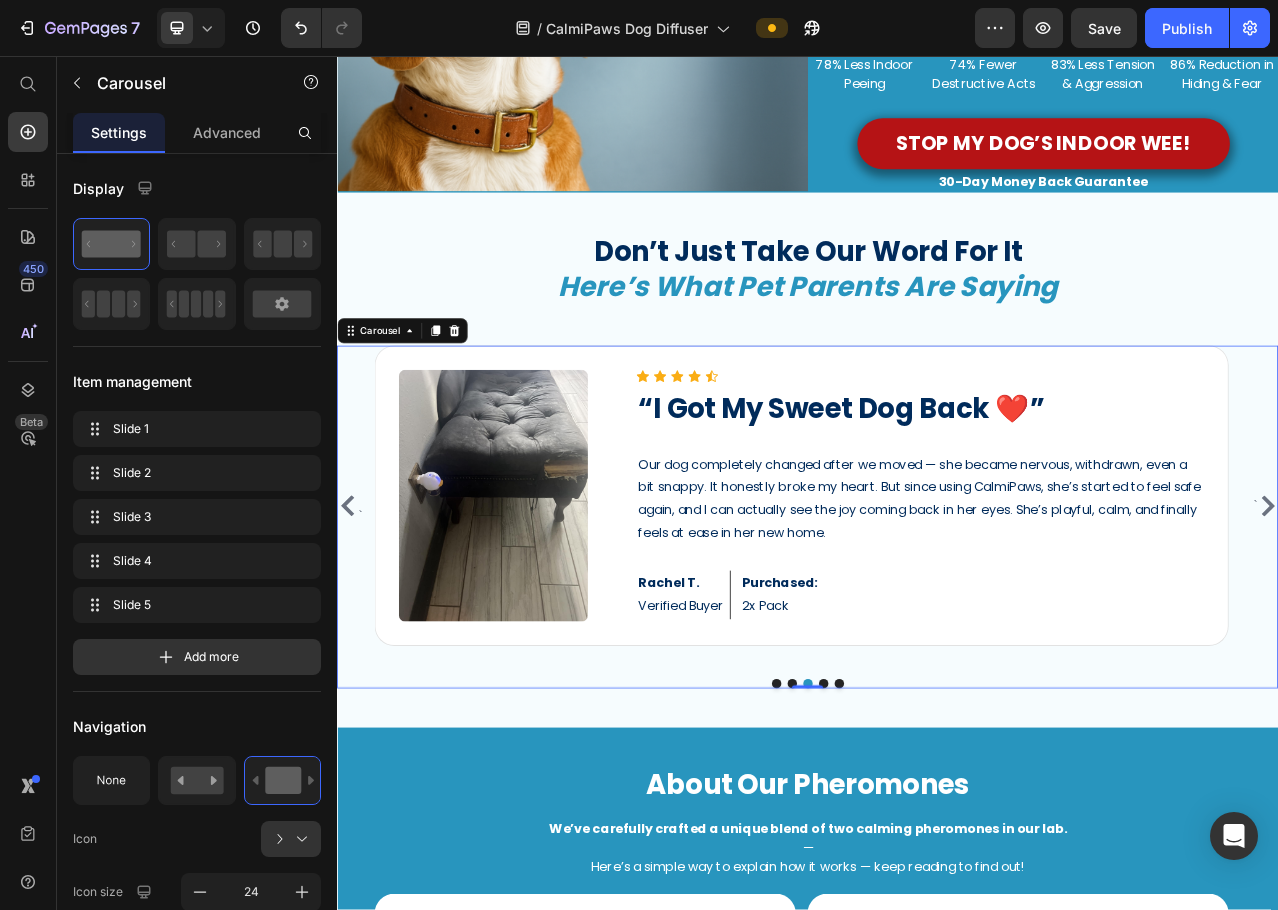 click at bounding box center (957, 857) 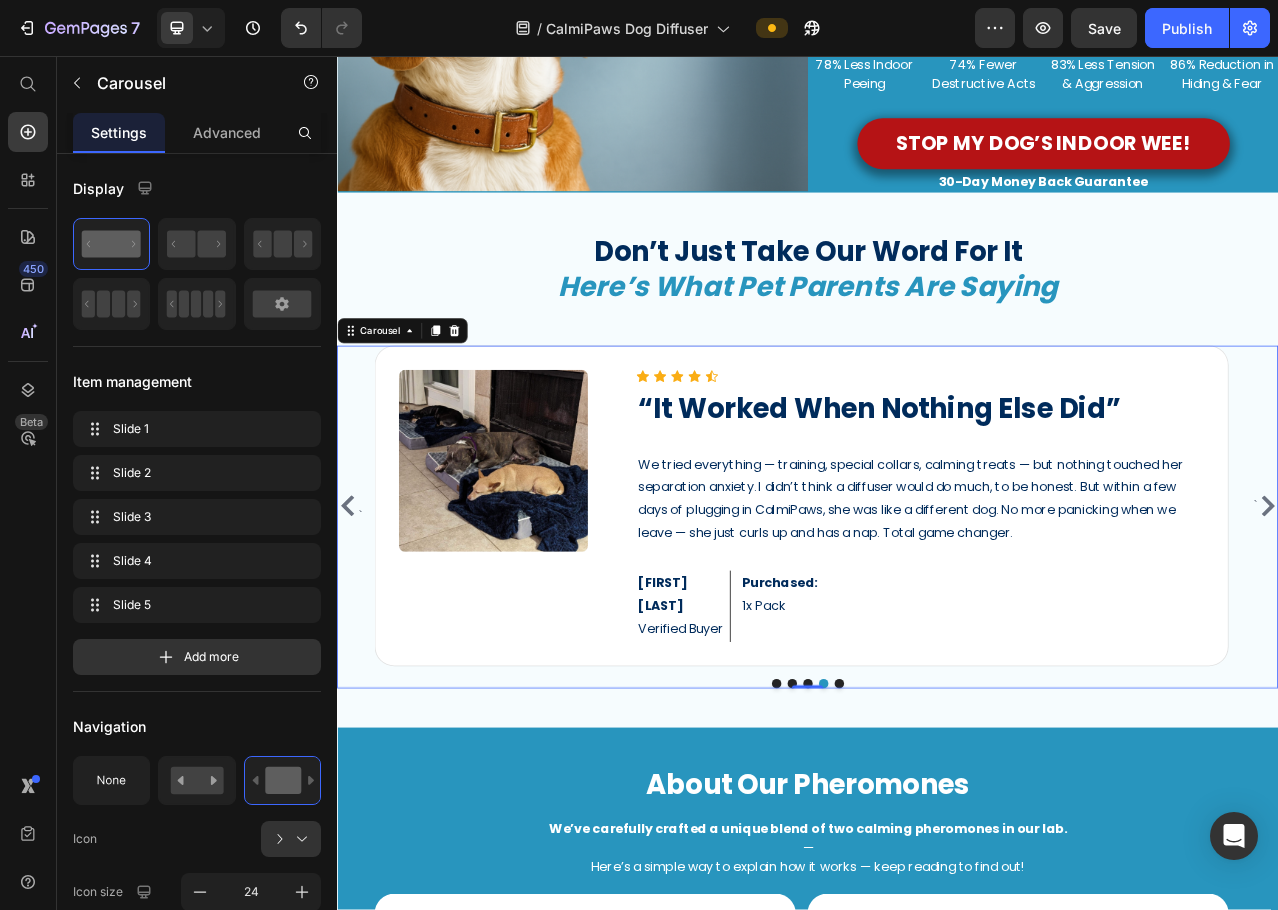 click at bounding box center [977, 857] 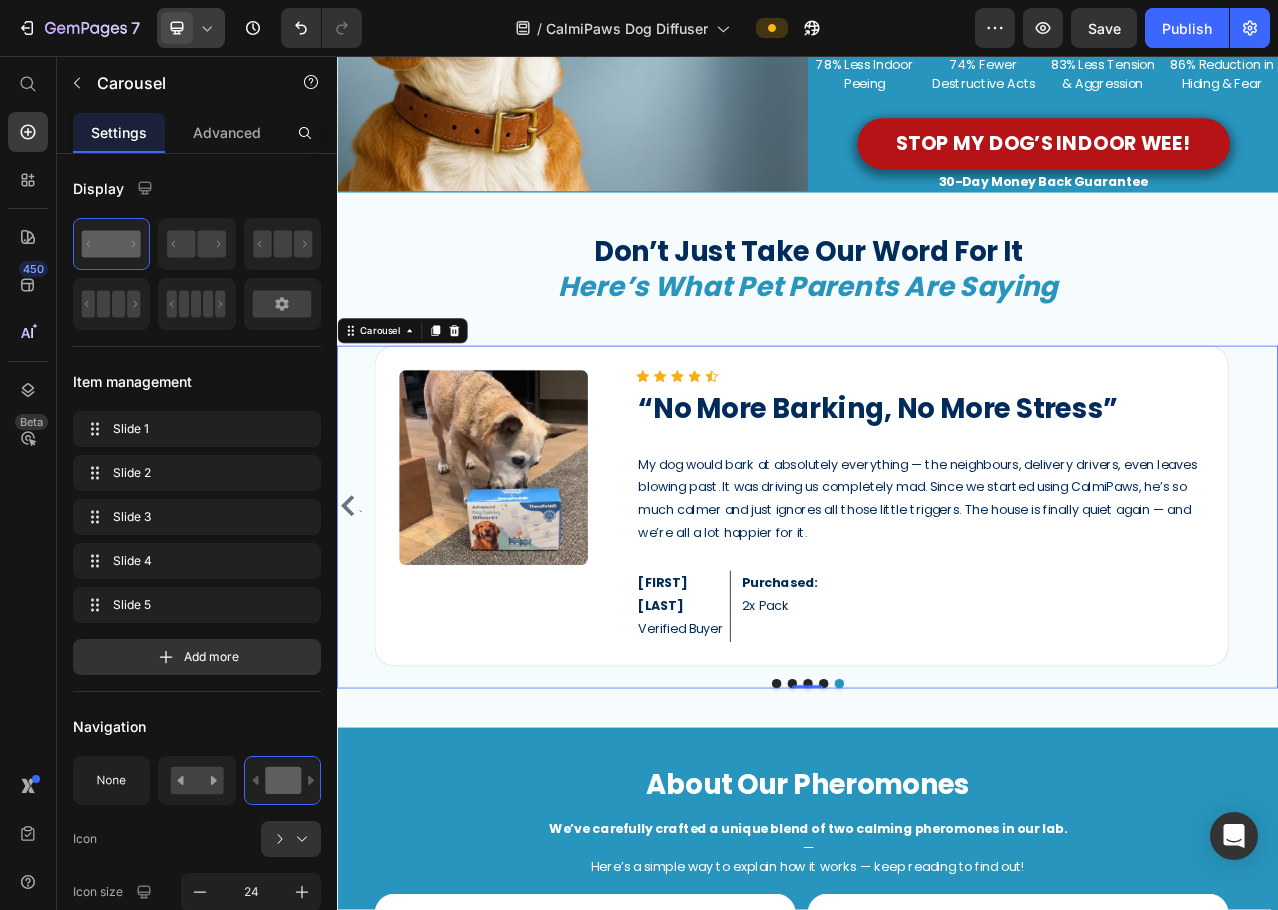 click 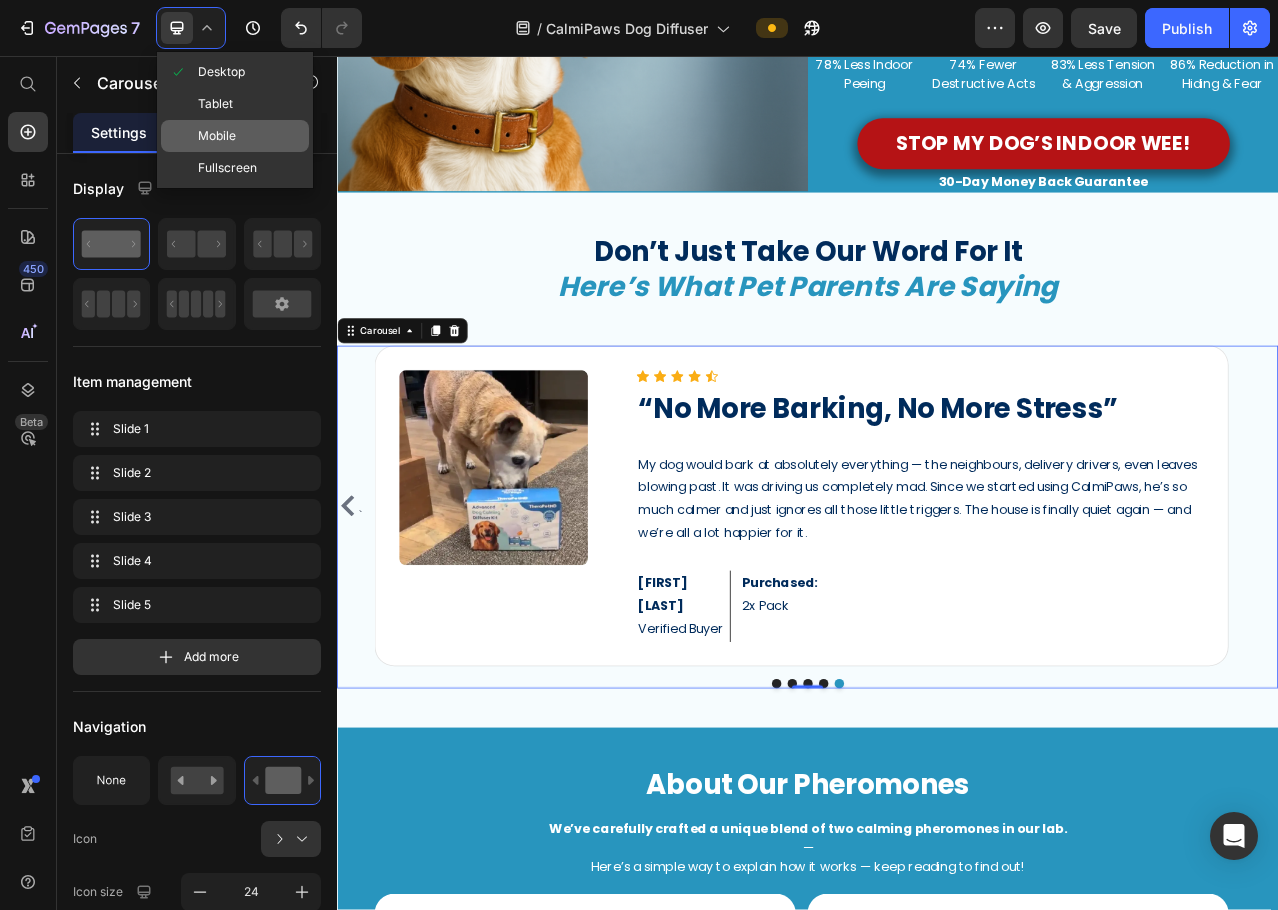 click on "Mobile" at bounding box center [217, 136] 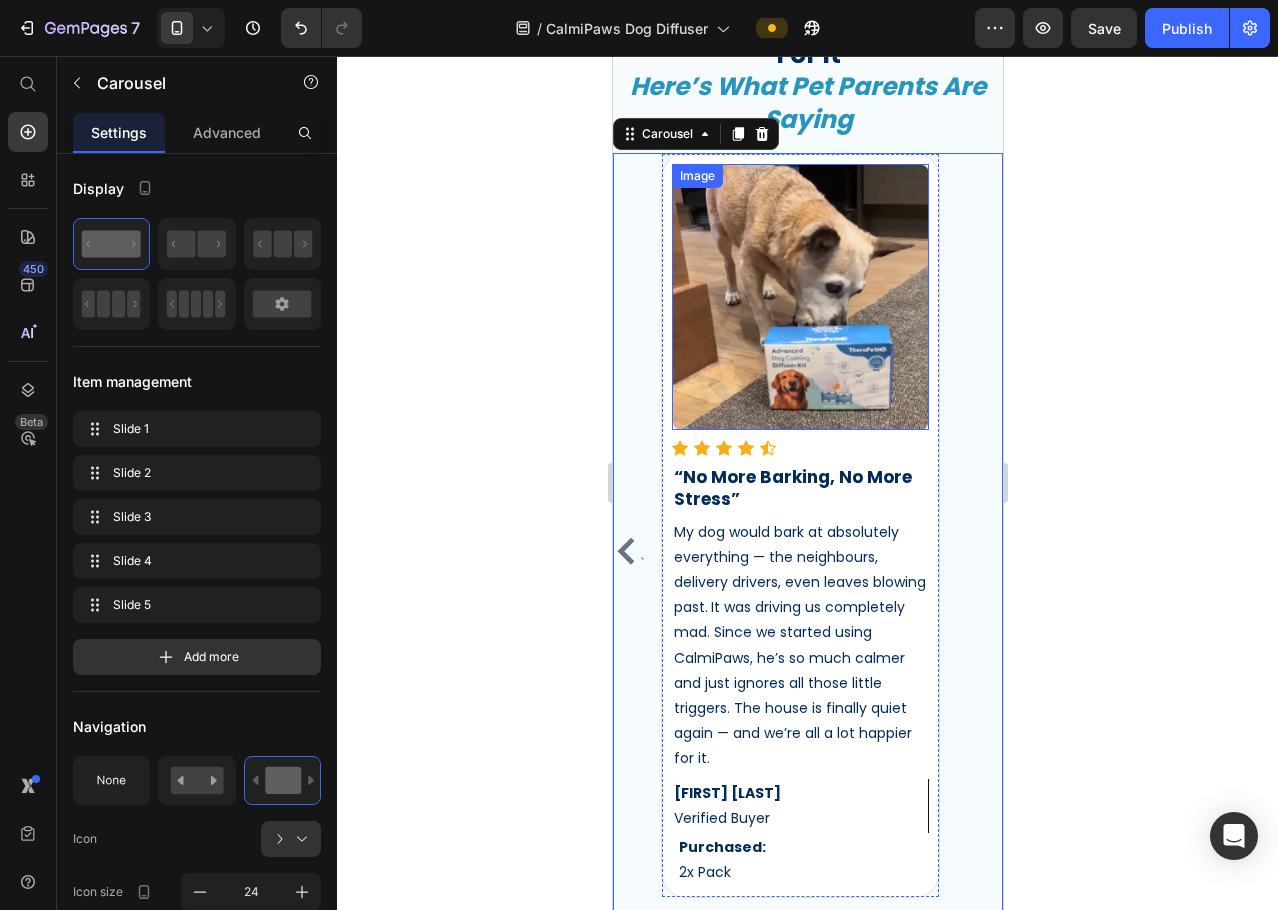 scroll, scrollTop: 3779, scrollLeft: 0, axis: vertical 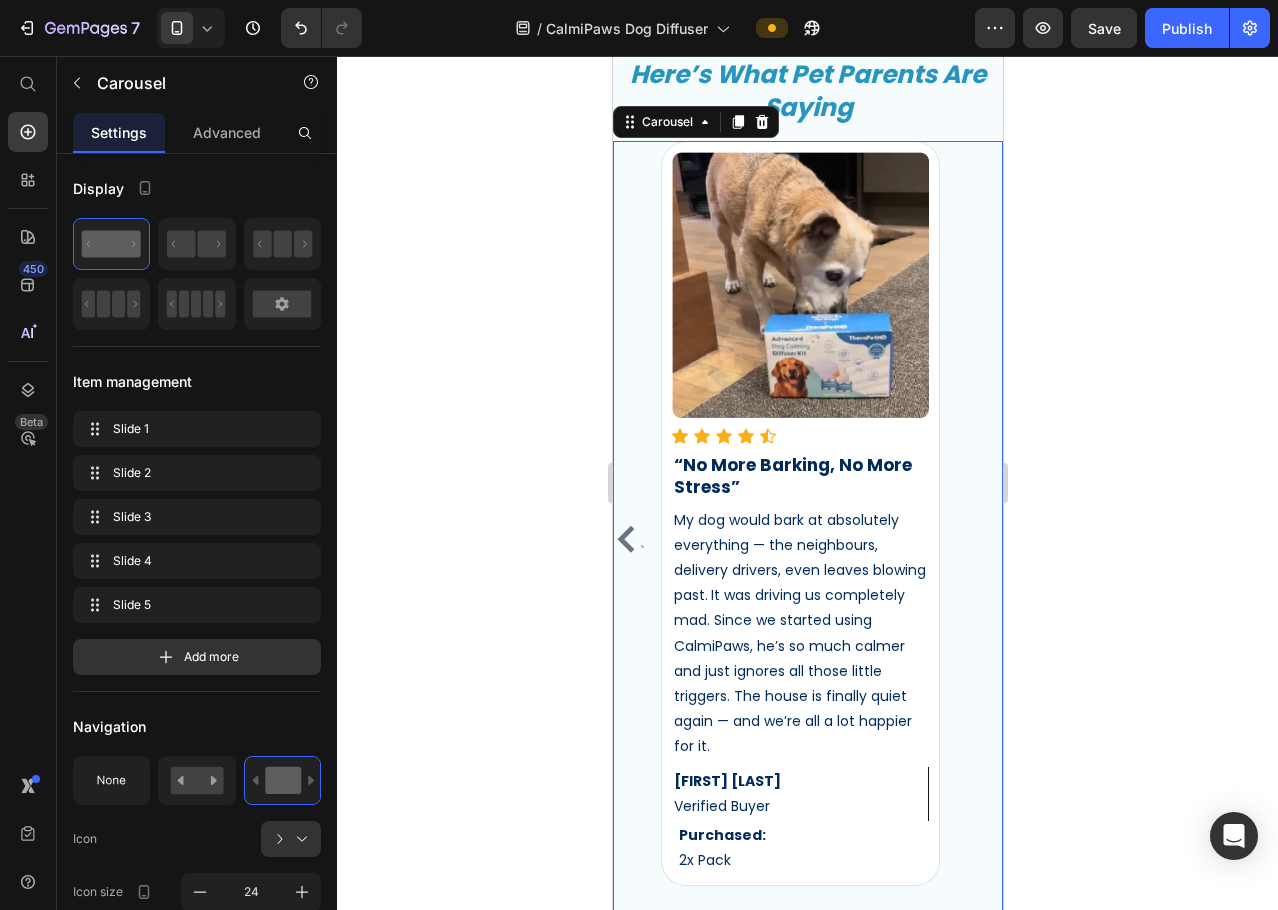 click 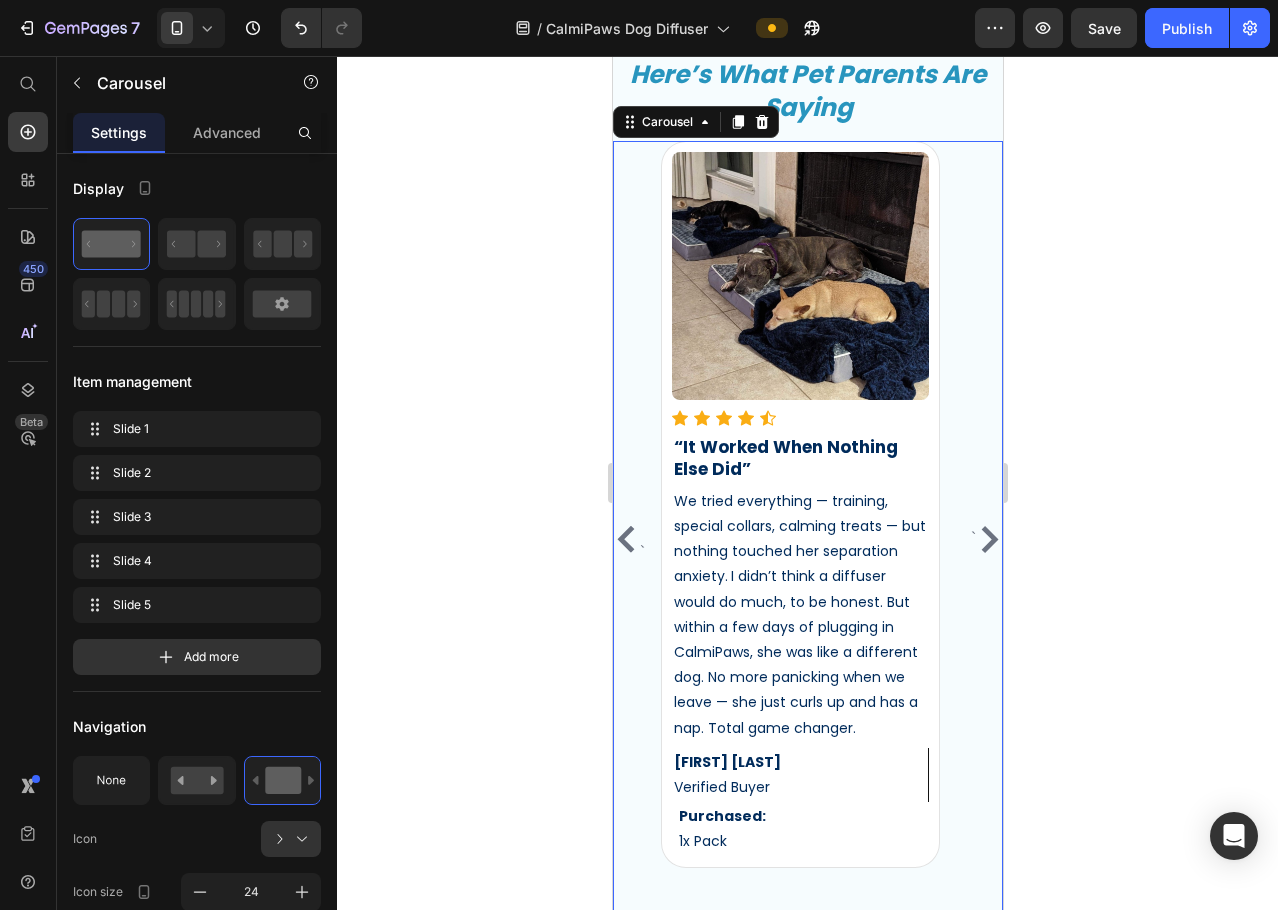 click 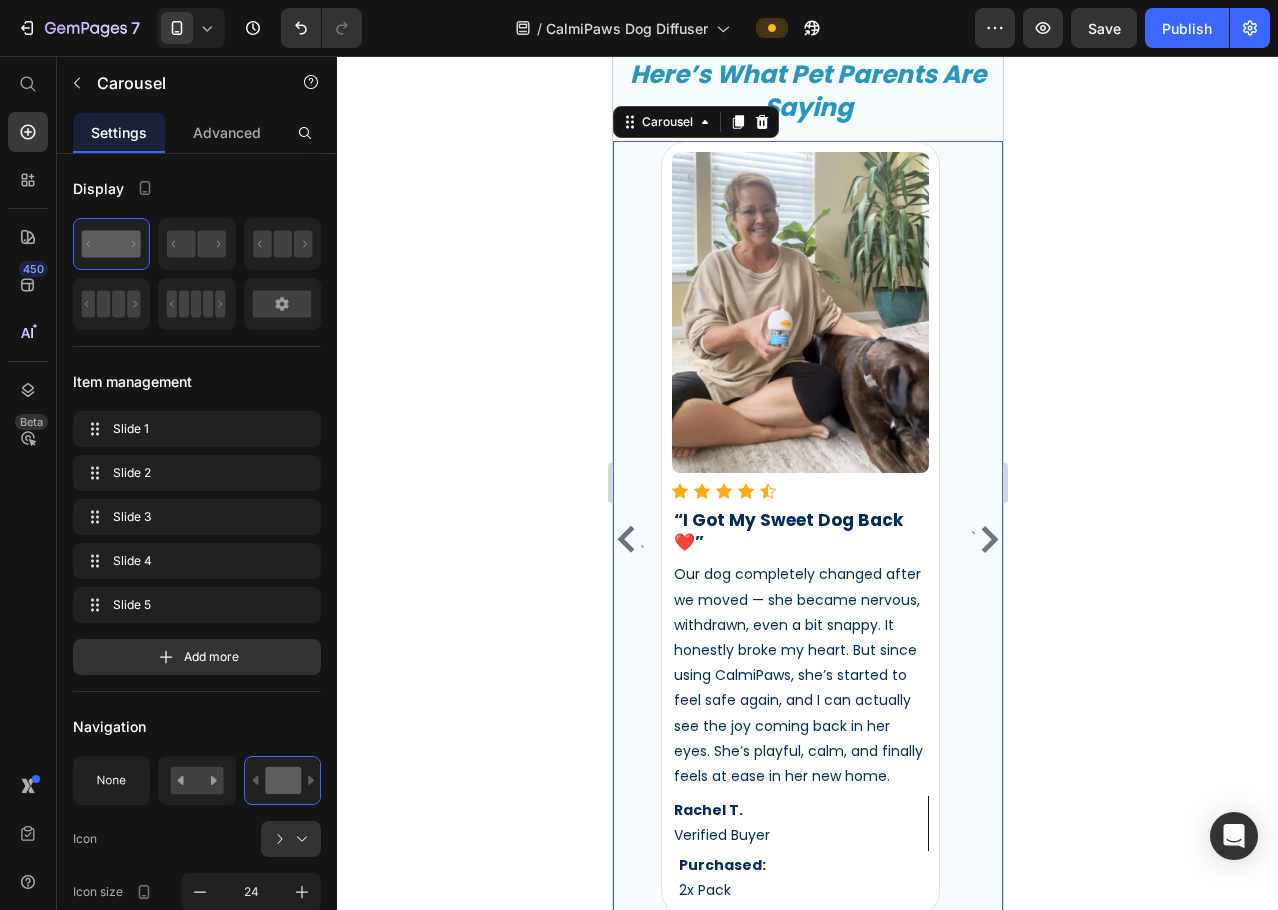 click 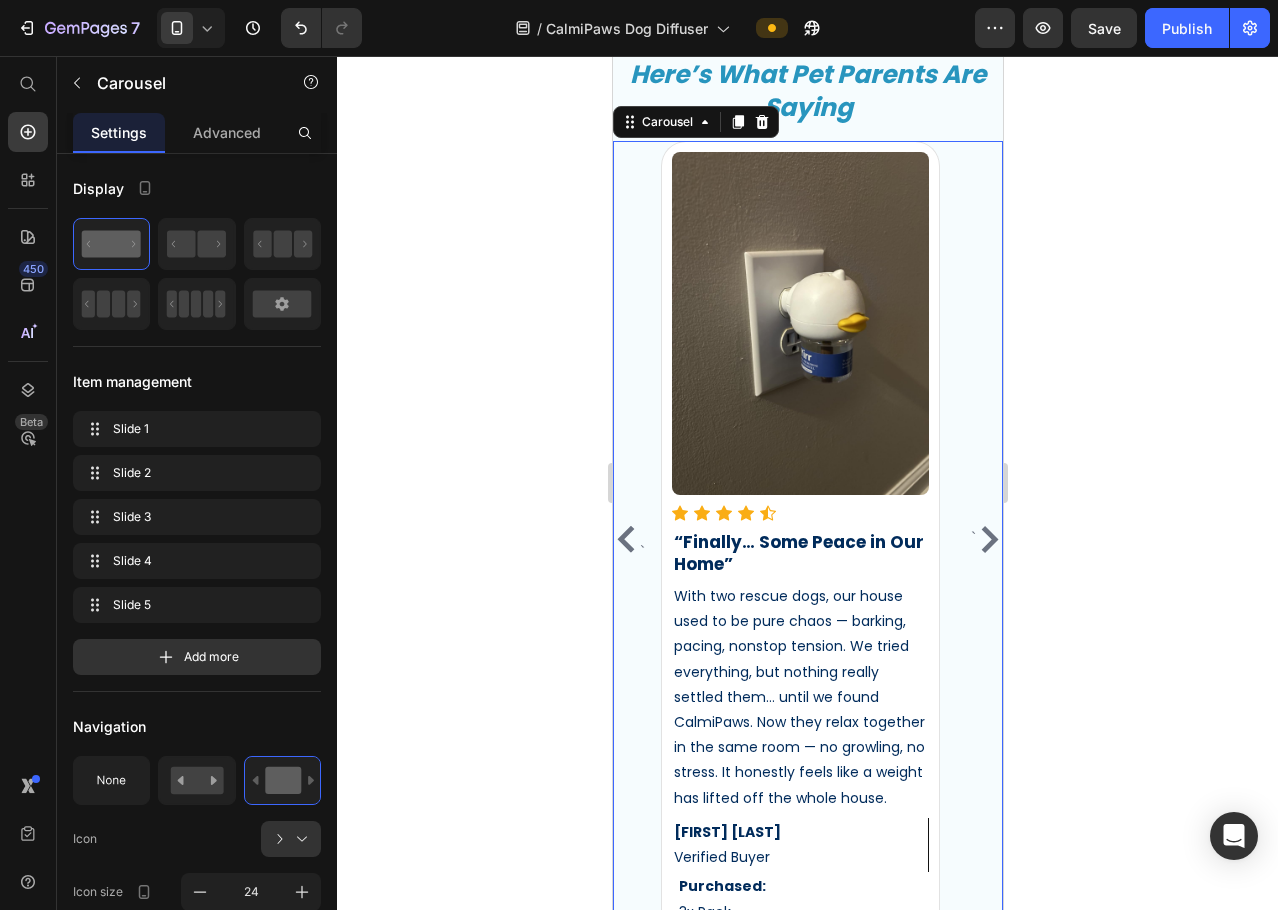 click 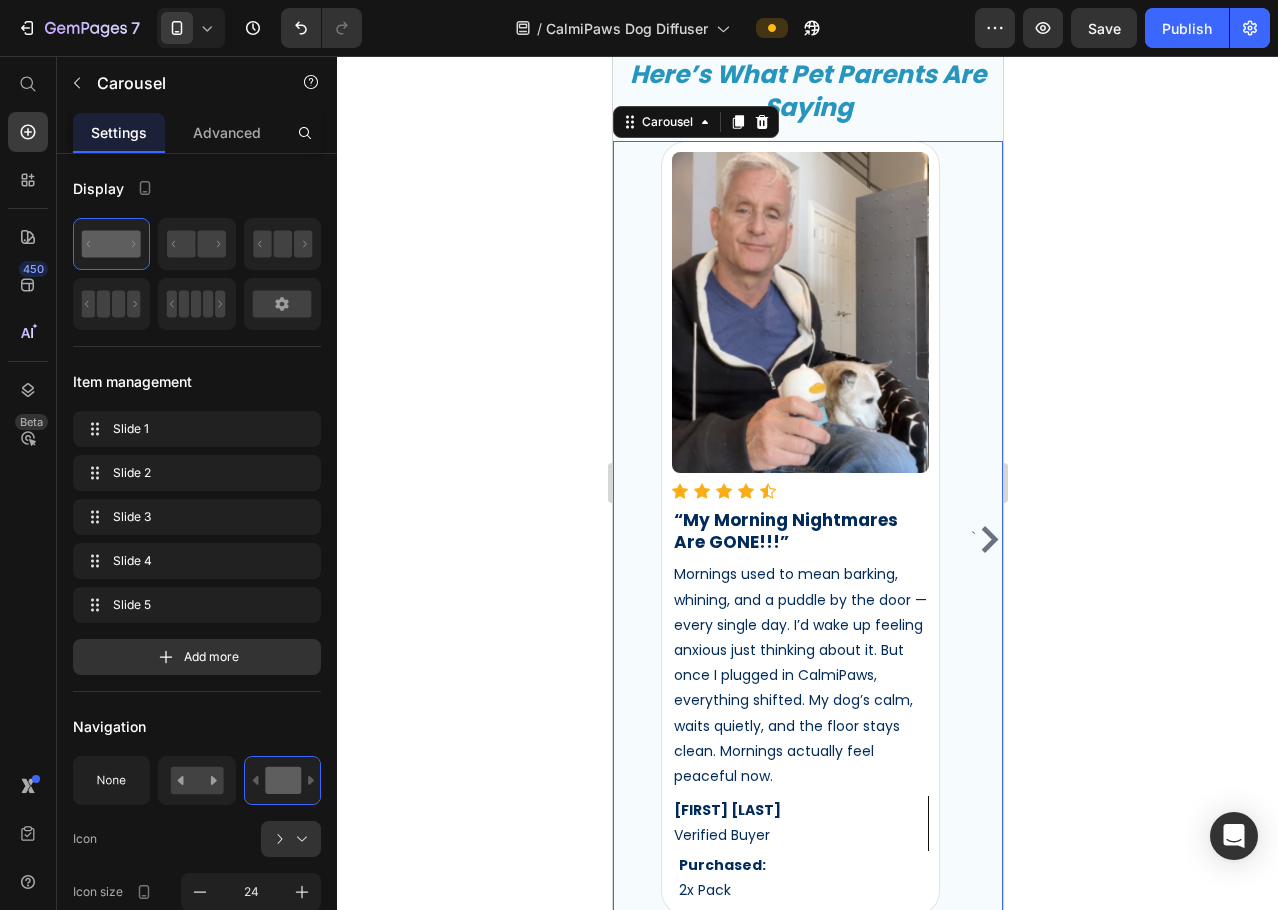 click on "` Image                Icon                Icon                Icon                Icon
Icon Icon List Hoz “My Morning Nightmares Are GONE!!!” Heading Mornings used to mean barking, whining, and a puddle by the door — every single day. I’d wake up feeling anxious just thinking about it. But once I plugged in CalmiPaws, everything shifted. My dog’s calm, waits quietly, and the floor stays clean. Mornings actually feel peaceful now. Text block [FIRST] [LAST]  Verified Buyer Text Block Purchased: 2x Pack Text Block Row Row Image                Icon                Icon                Icon                Icon
Icon Icon List Hoz “Finally… Some Peace in Our Home” Heading With two rescue dogs, our house used to be pure chaos — barking, pacing, nonstop tension. We tried everything, but nothing really settled them… until we found CalmiPaws. Now they relax together in the same room — no growling, no stress. It honestly feels like a weight has lifted off the whole house." at bounding box center (807, 539) 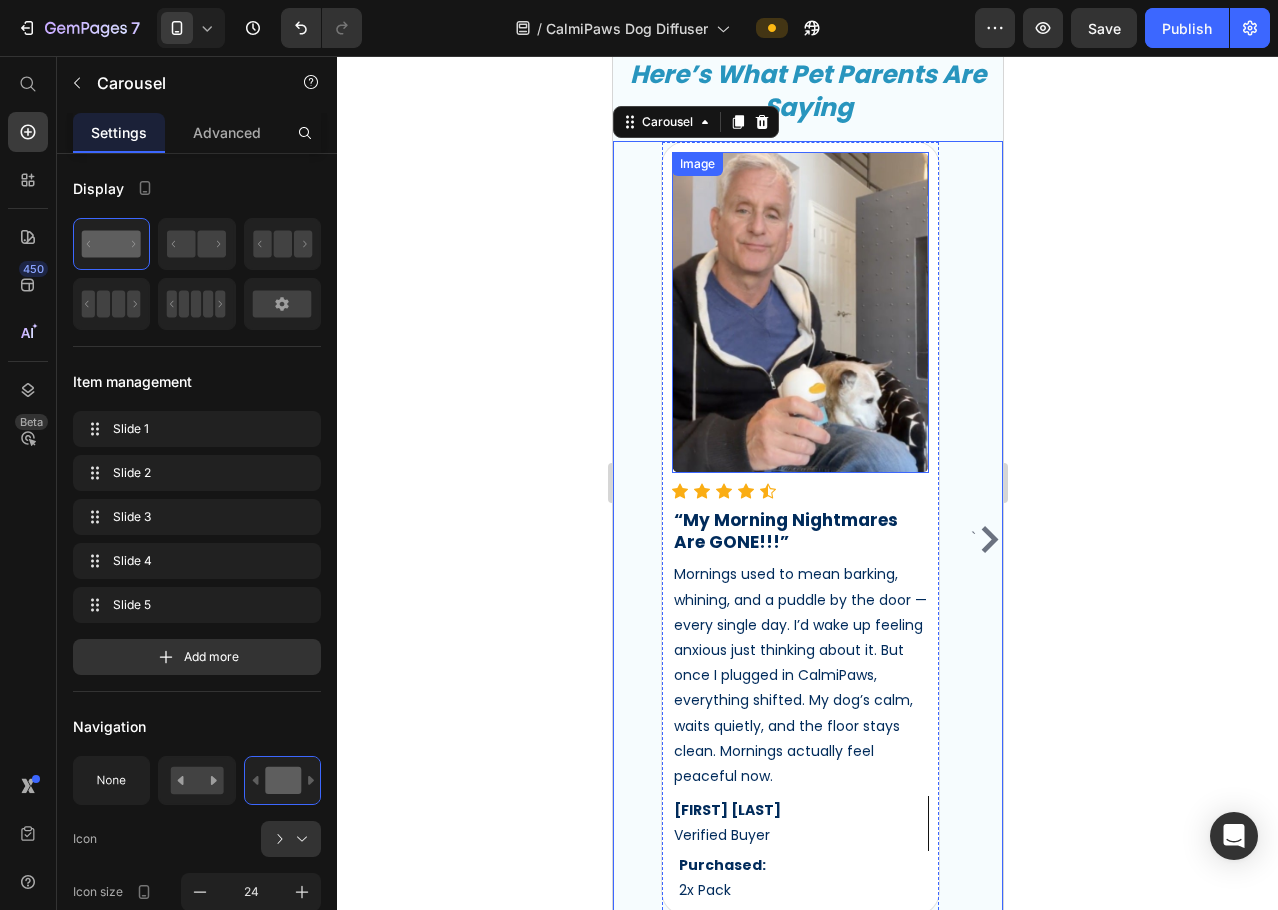 click at bounding box center [799, 312] 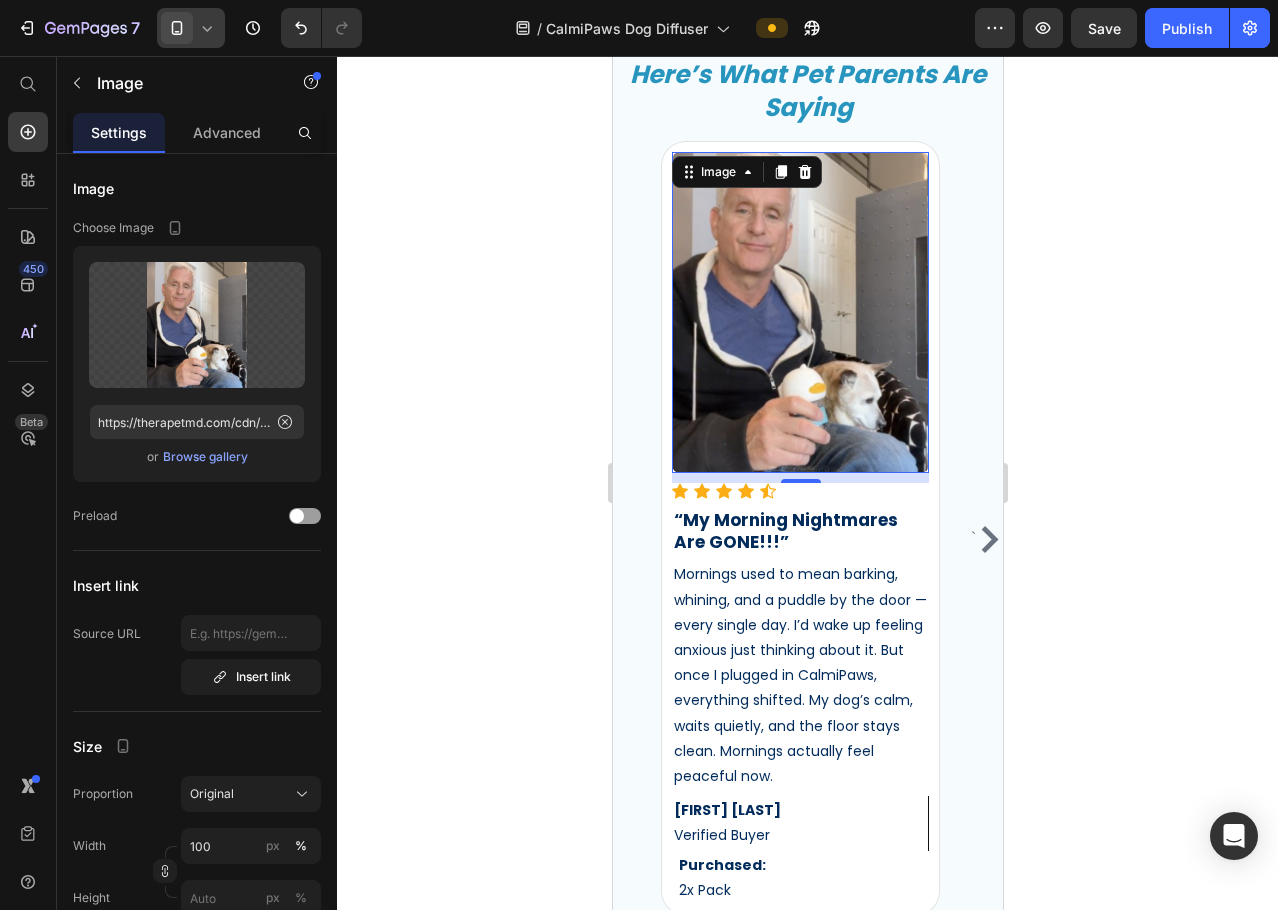click 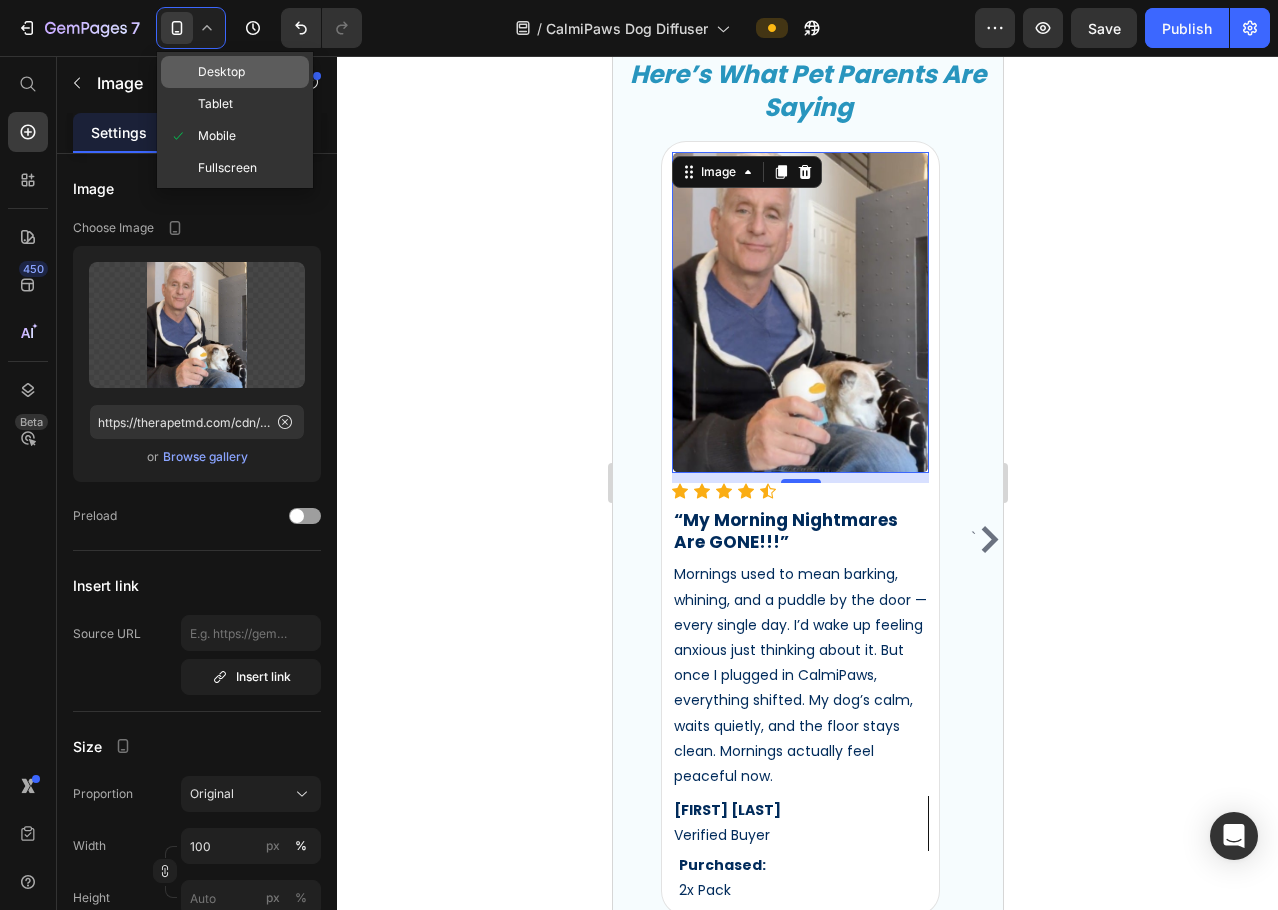click on "Desktop" at bounding box center [221, 72] 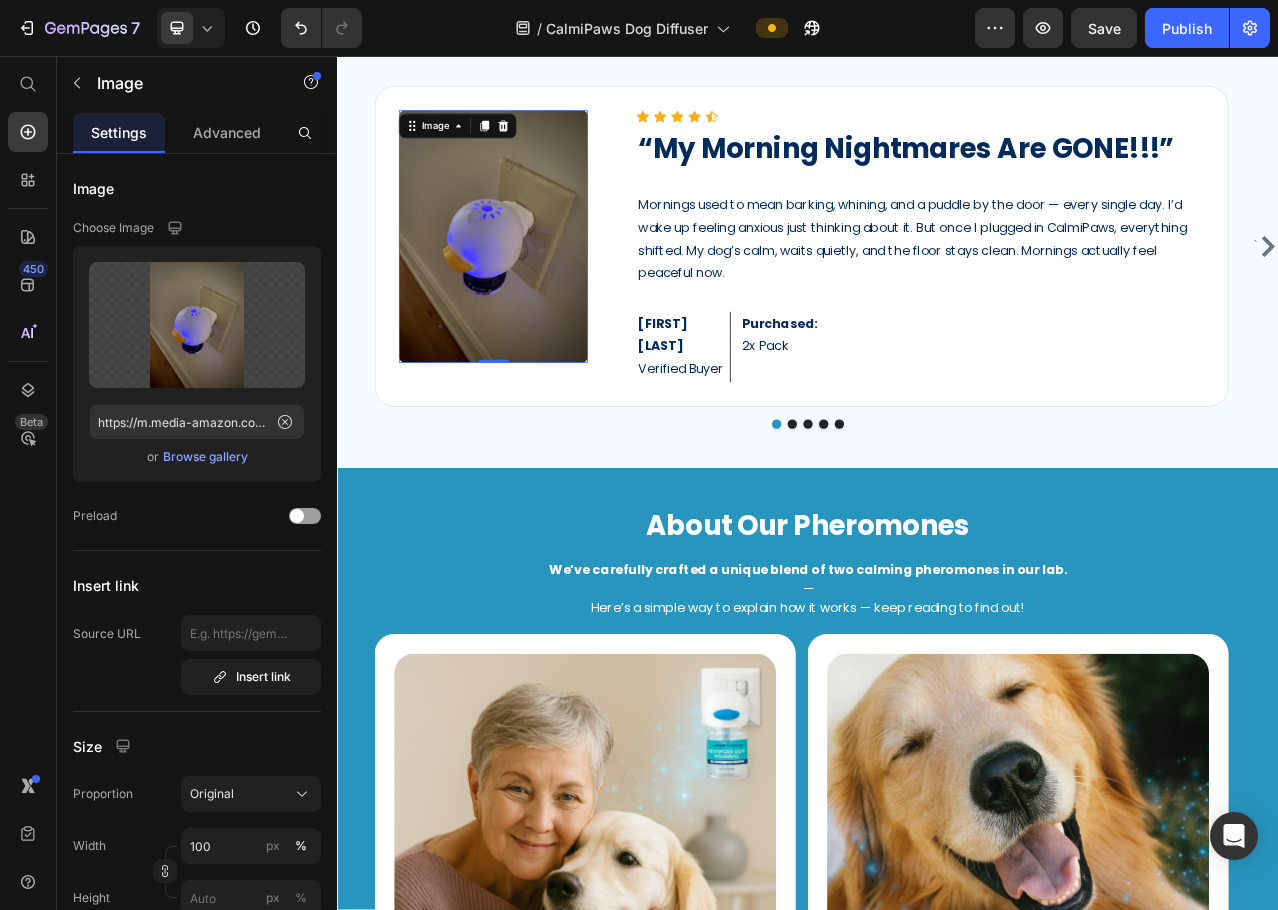 scroll, scrollTop: 3148, scrollLeft: 0, axis: vertical 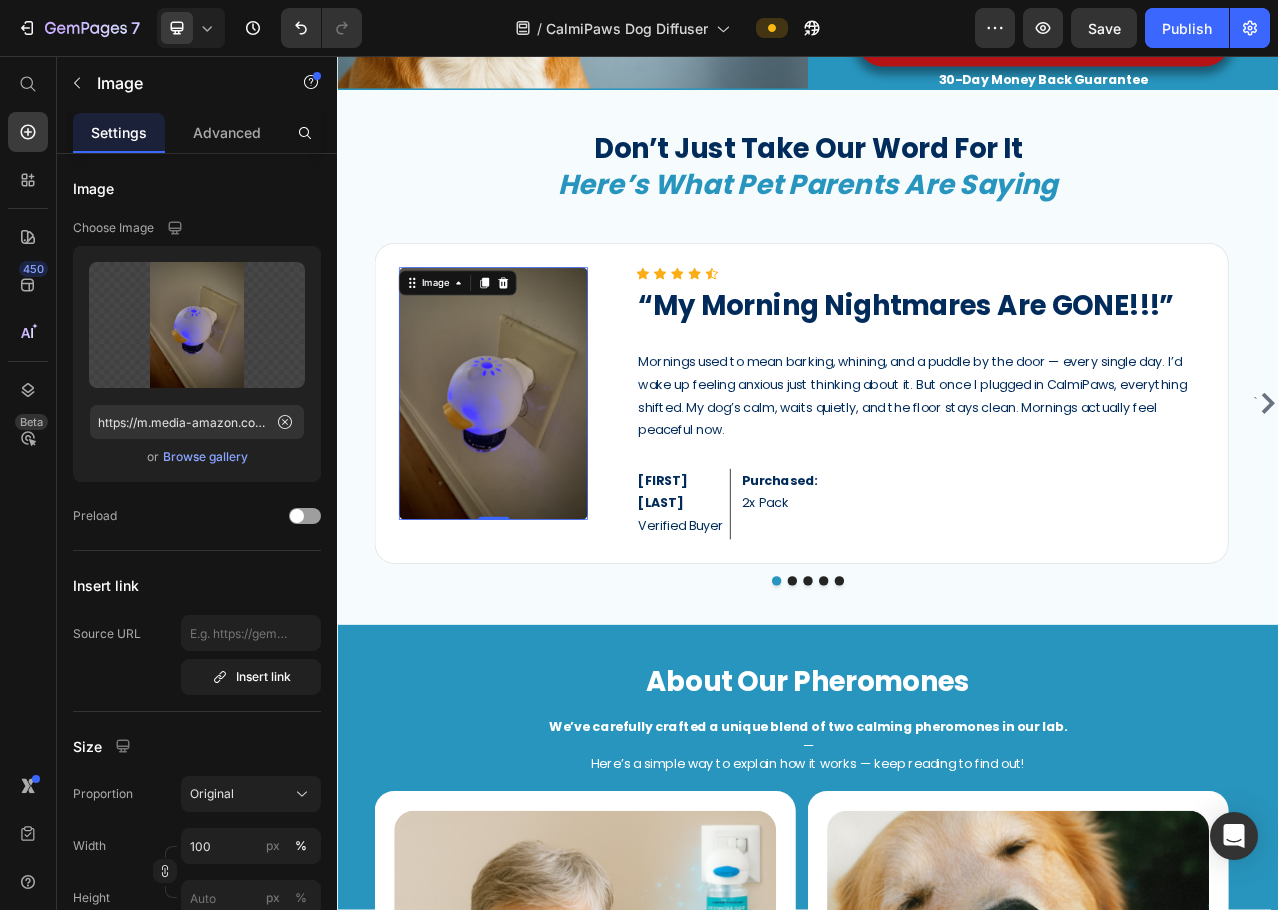 click at bounding box center [536, 487] 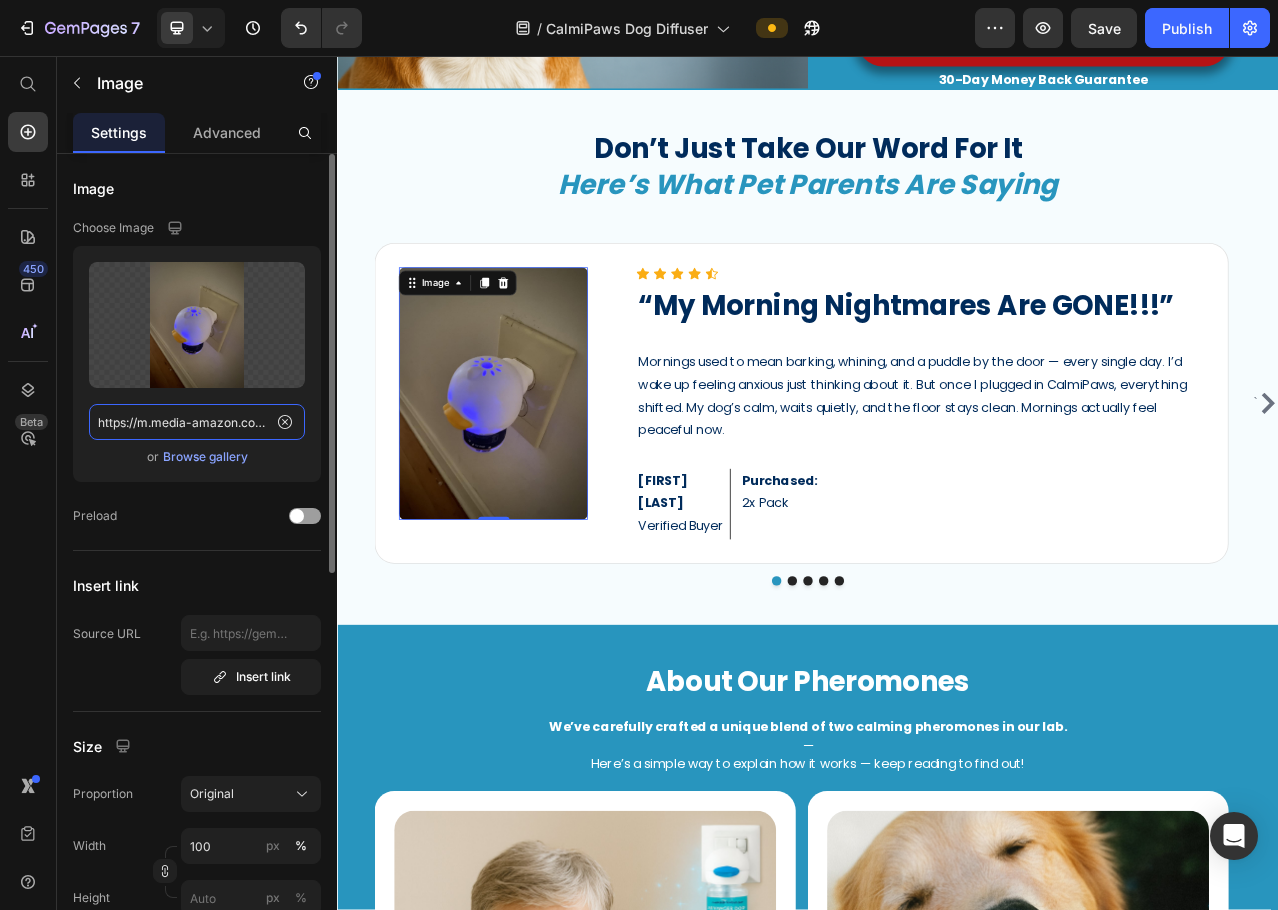 click on "https://m.media-amazon.com/images/I/51AmgSZMFWL.jpg" 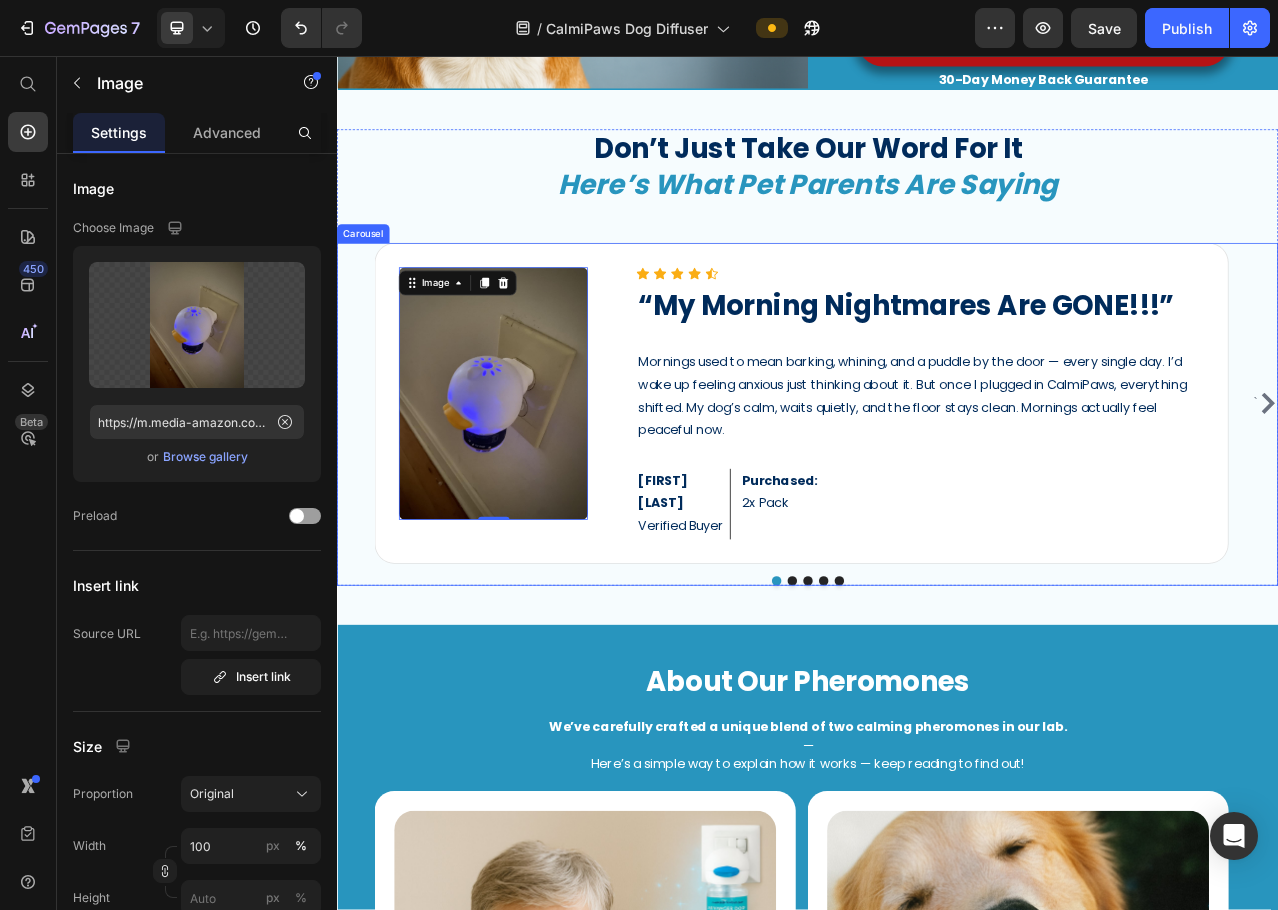 drag, startPoint x: 1501, startPoint y: 475, endPoint x: 1364, endPoint y: 476, distance: 137.00365 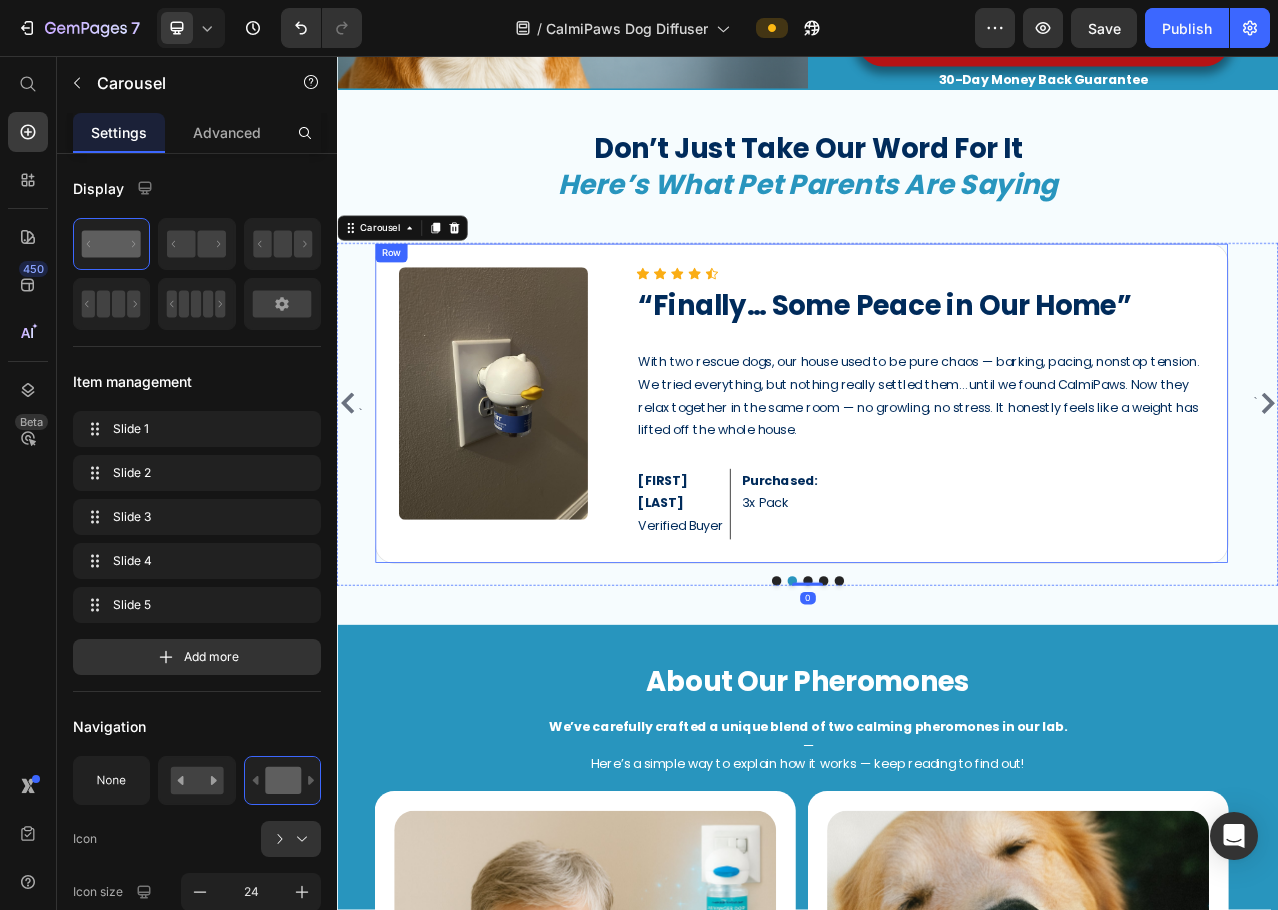 click at bounding box center [536, 487] 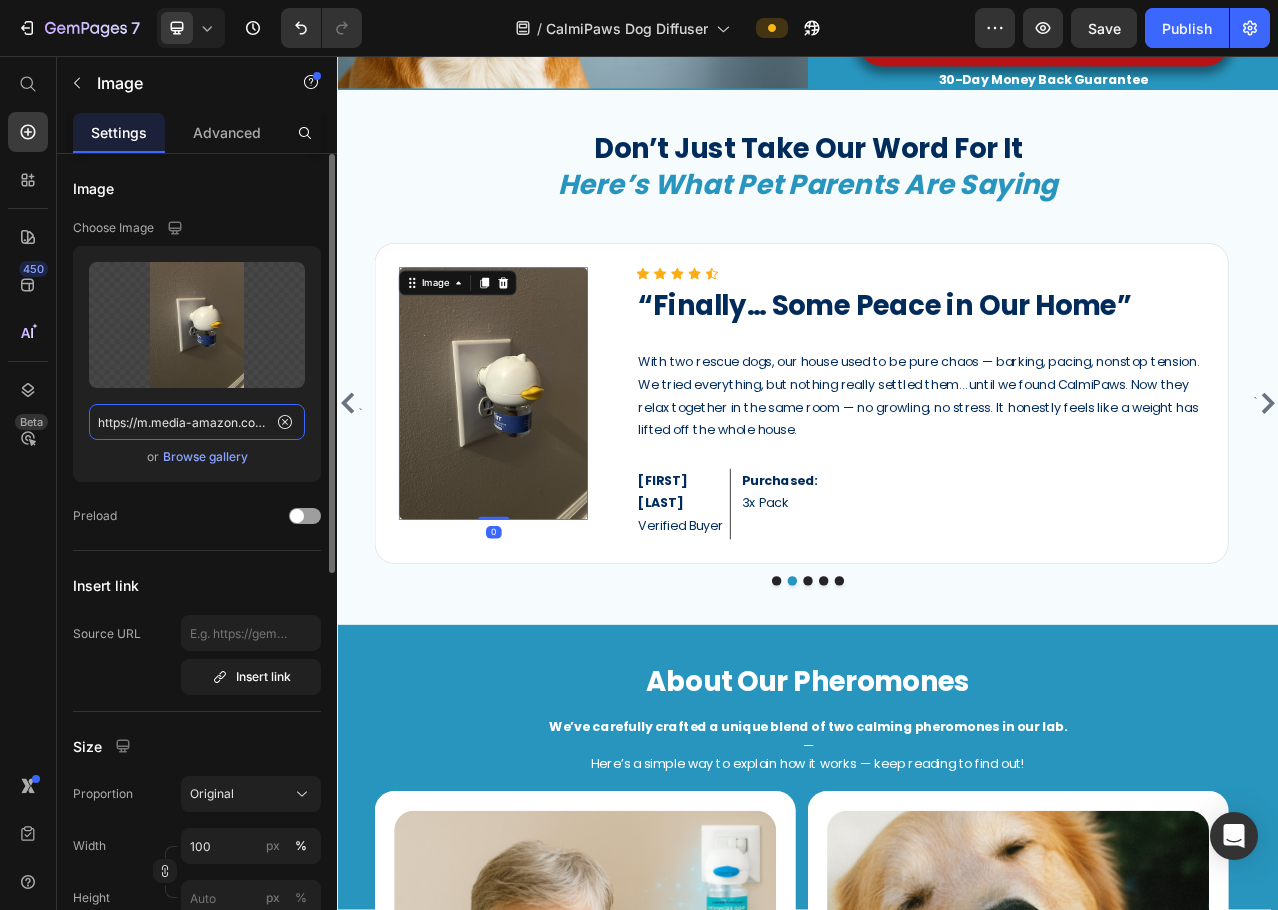click on "https://m.media-amazon.com/images/I/613LRvEIJVL.jpg" 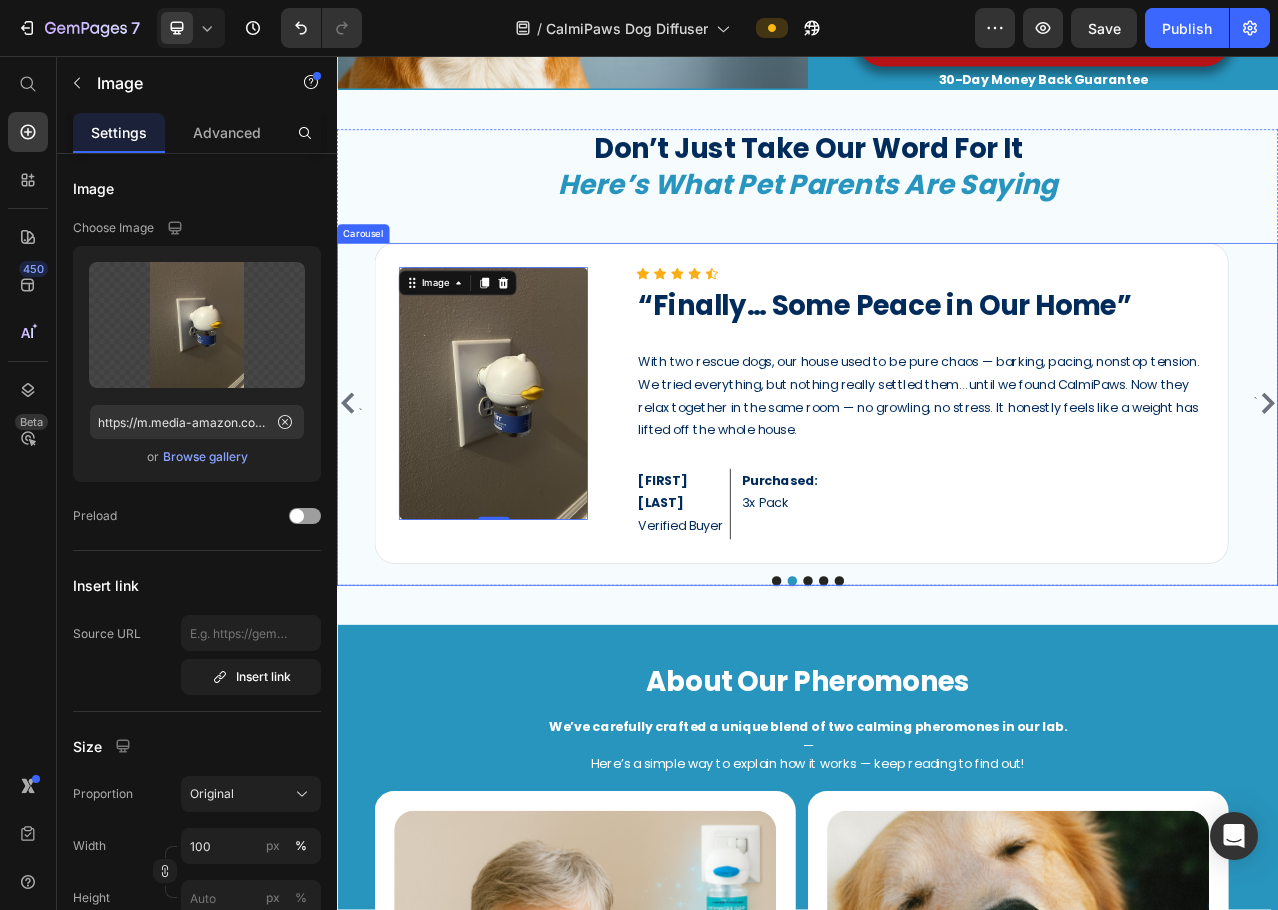 drag, startPoint x: 1510, startPoint y: 488, endPoint x: 1359, endPoint y: 488, distance: 151 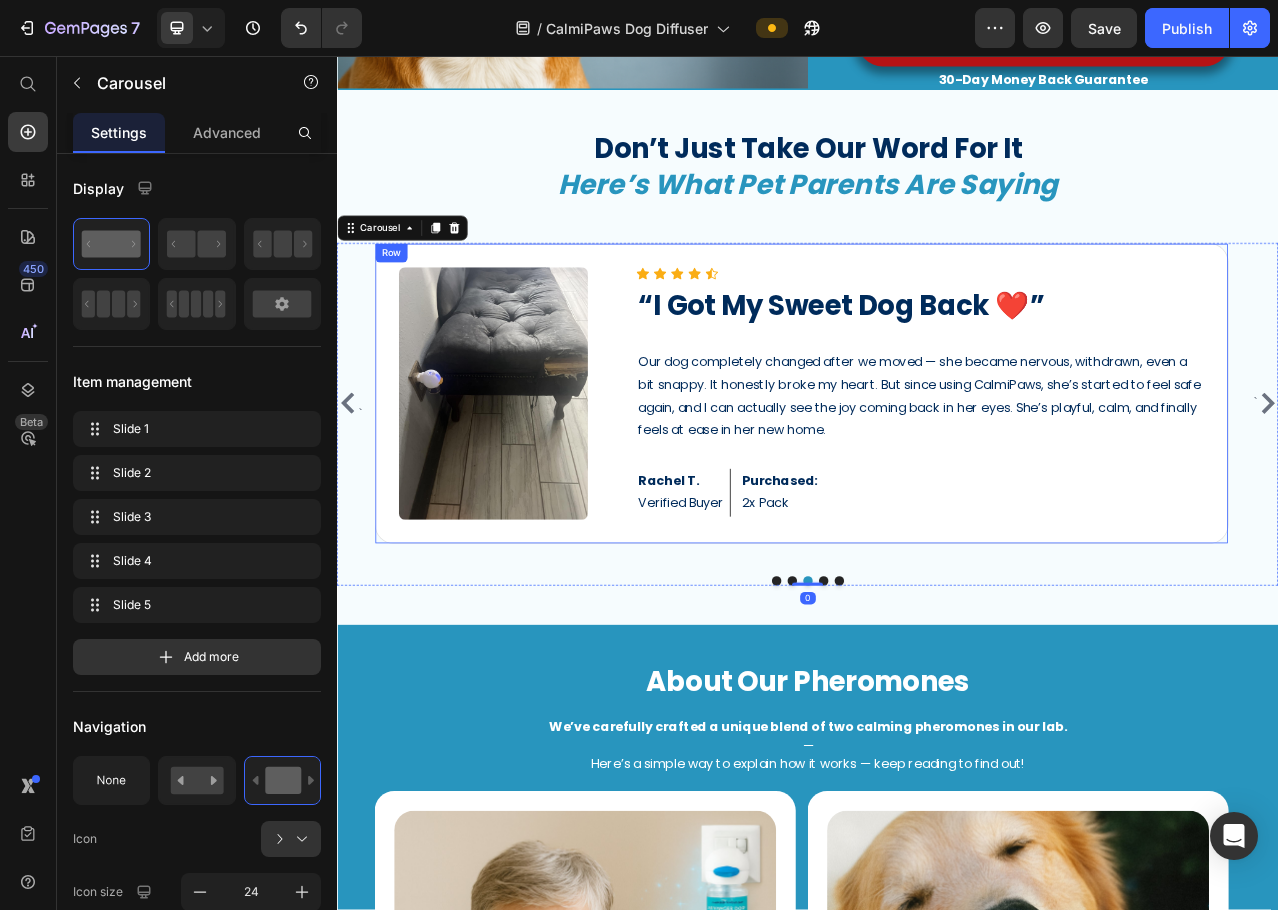 click at bounding box center [536, 487] 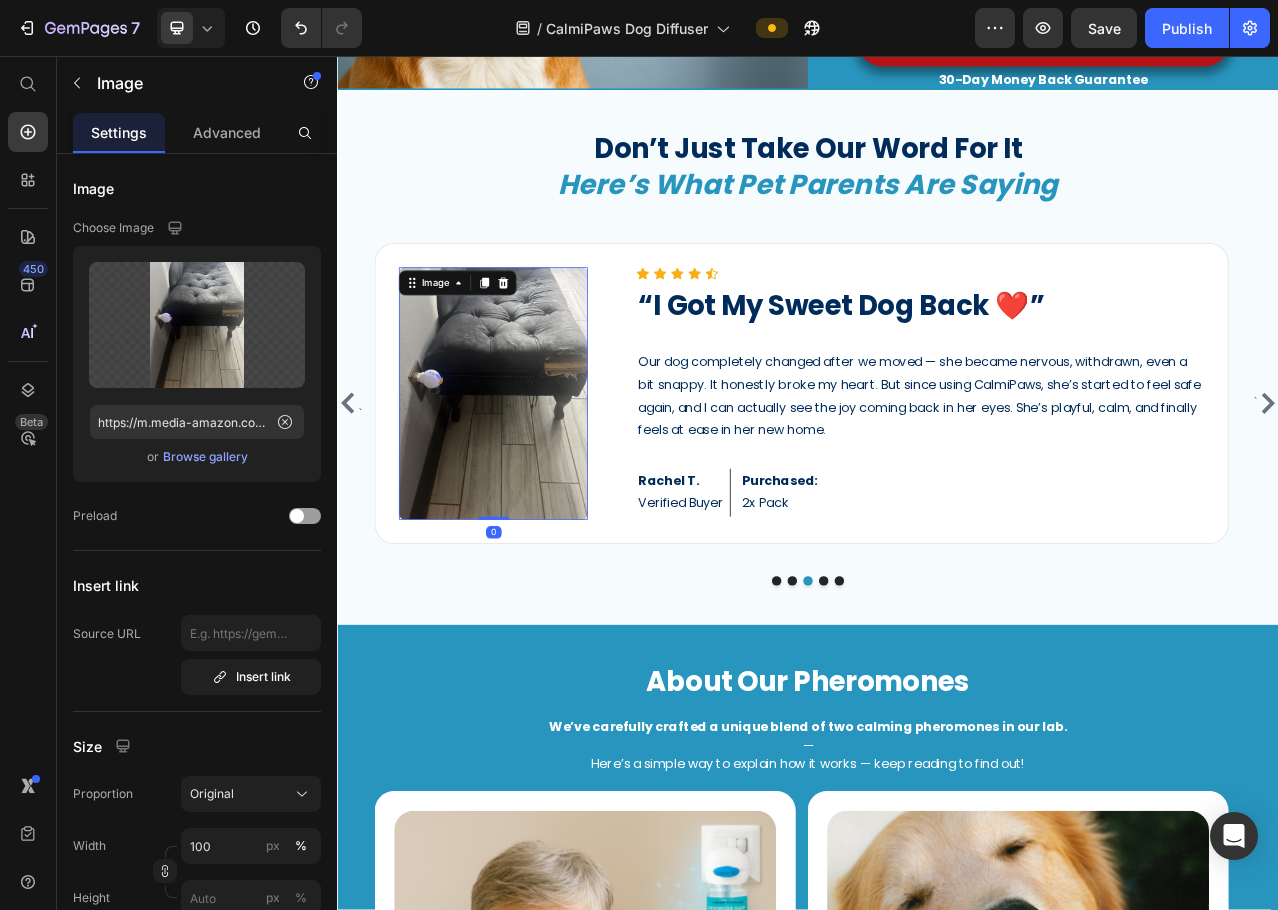 click at bounding box center [536, 487] 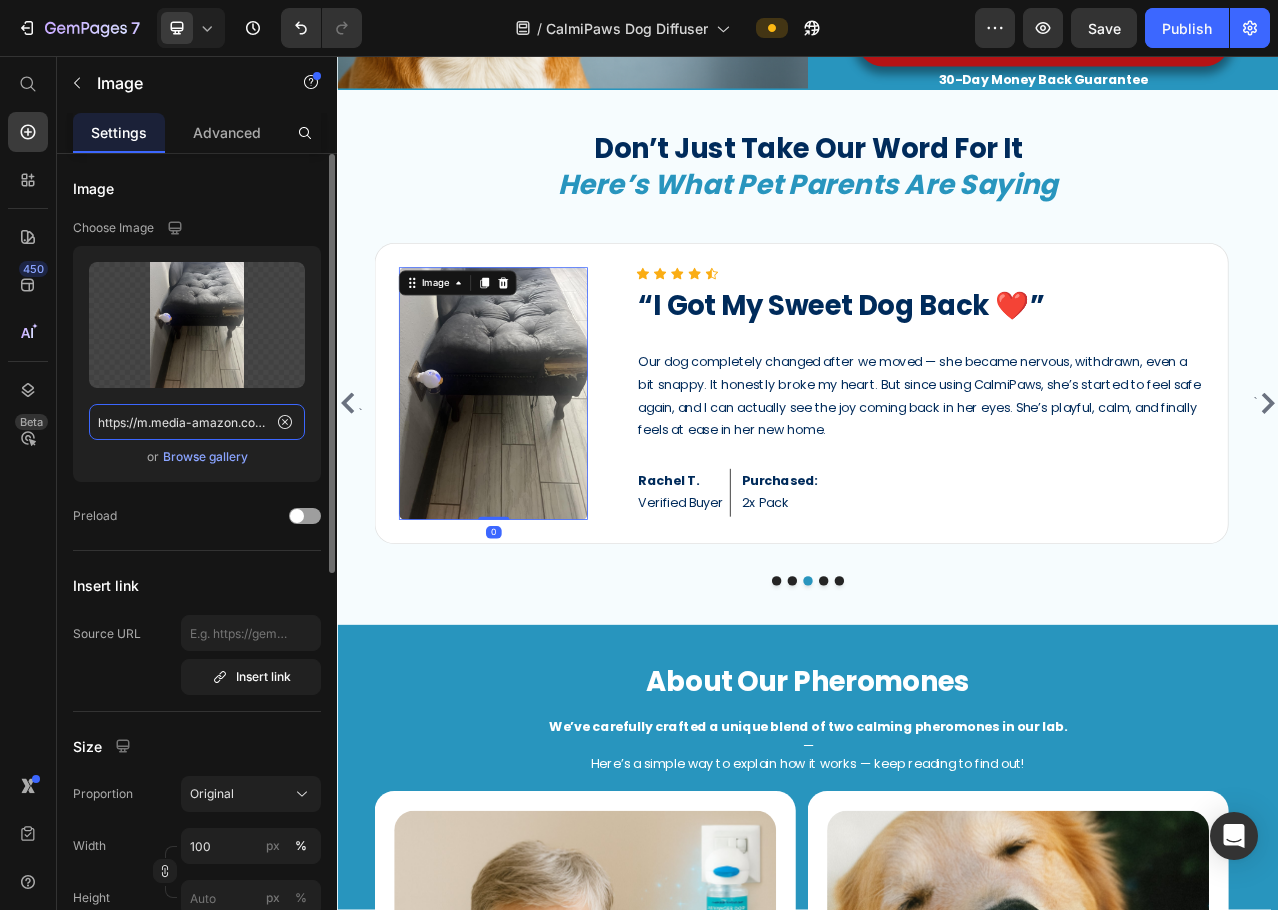 click on "https://m.media-amazon.com/images/I/61FOzD4H-zL.jpg" 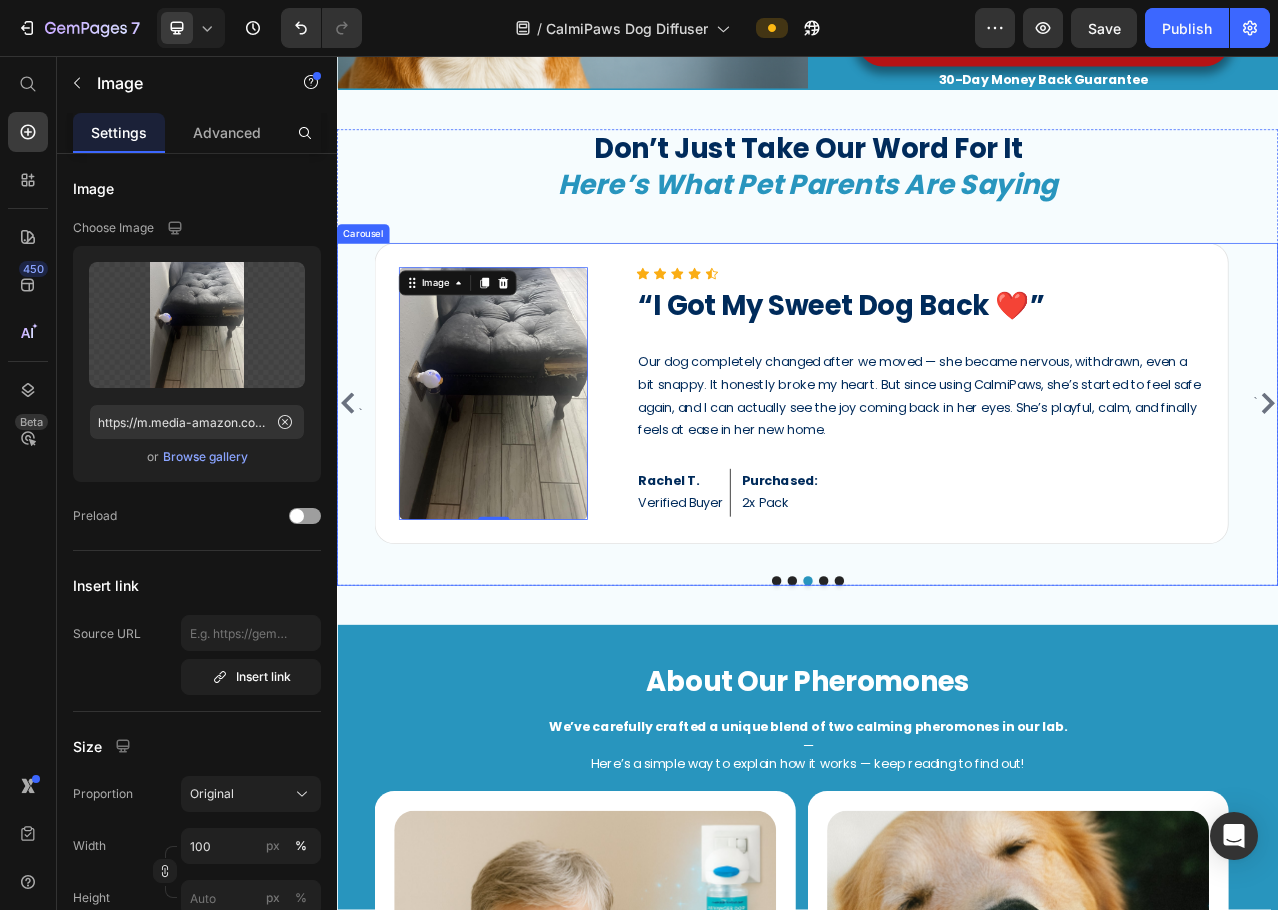 click 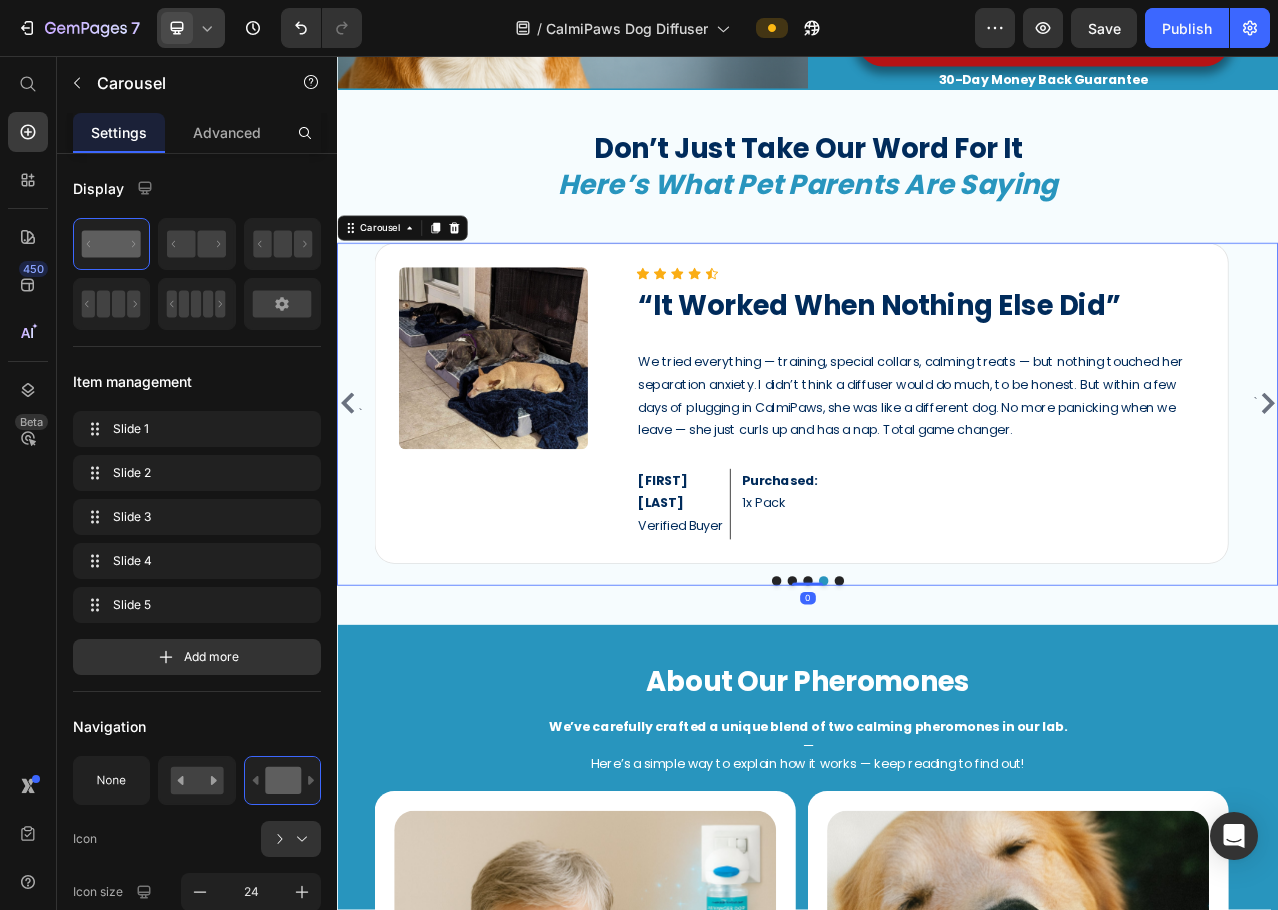 click at bounding box center (177, 28) 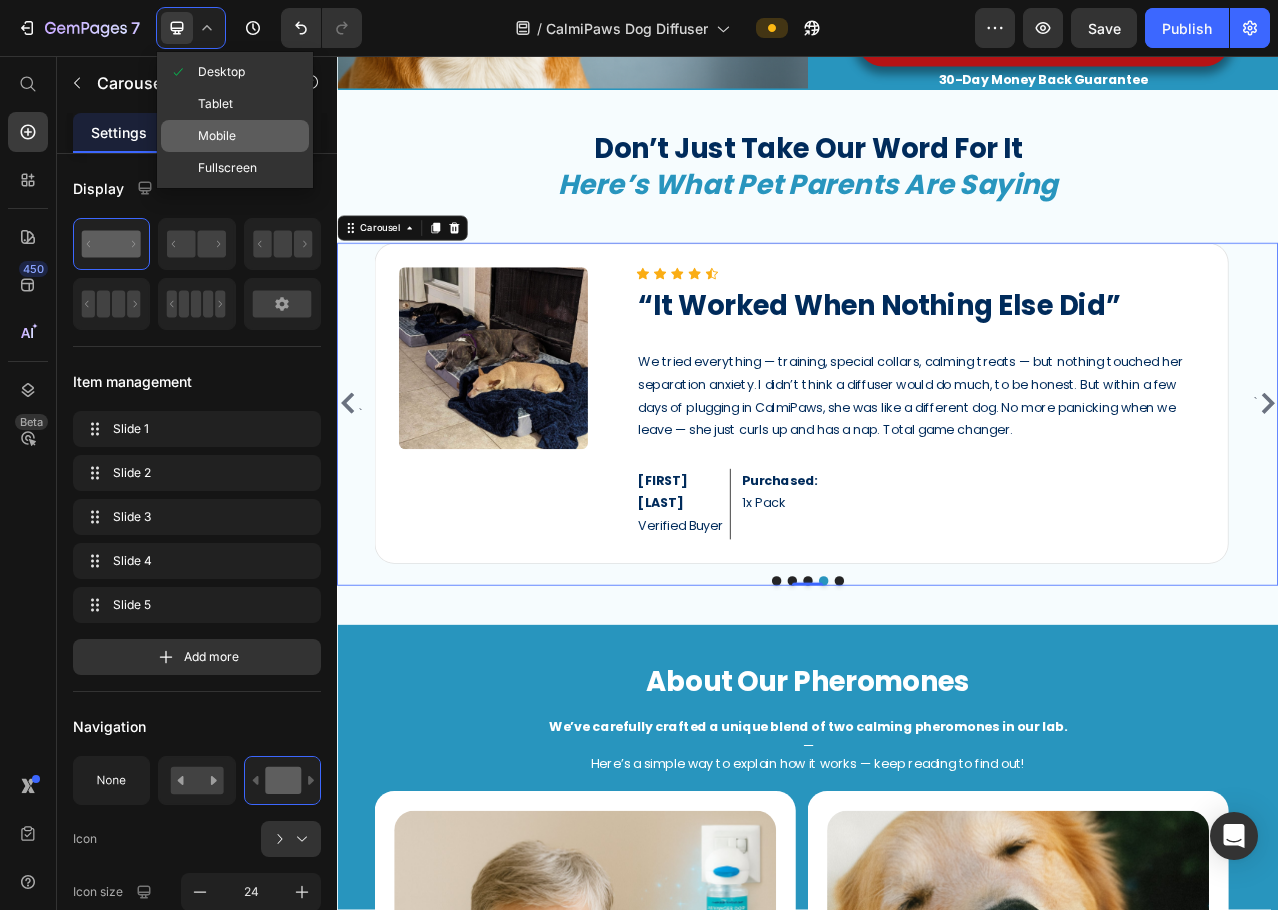 click on "Mobile" at bounding box center [217, 136] 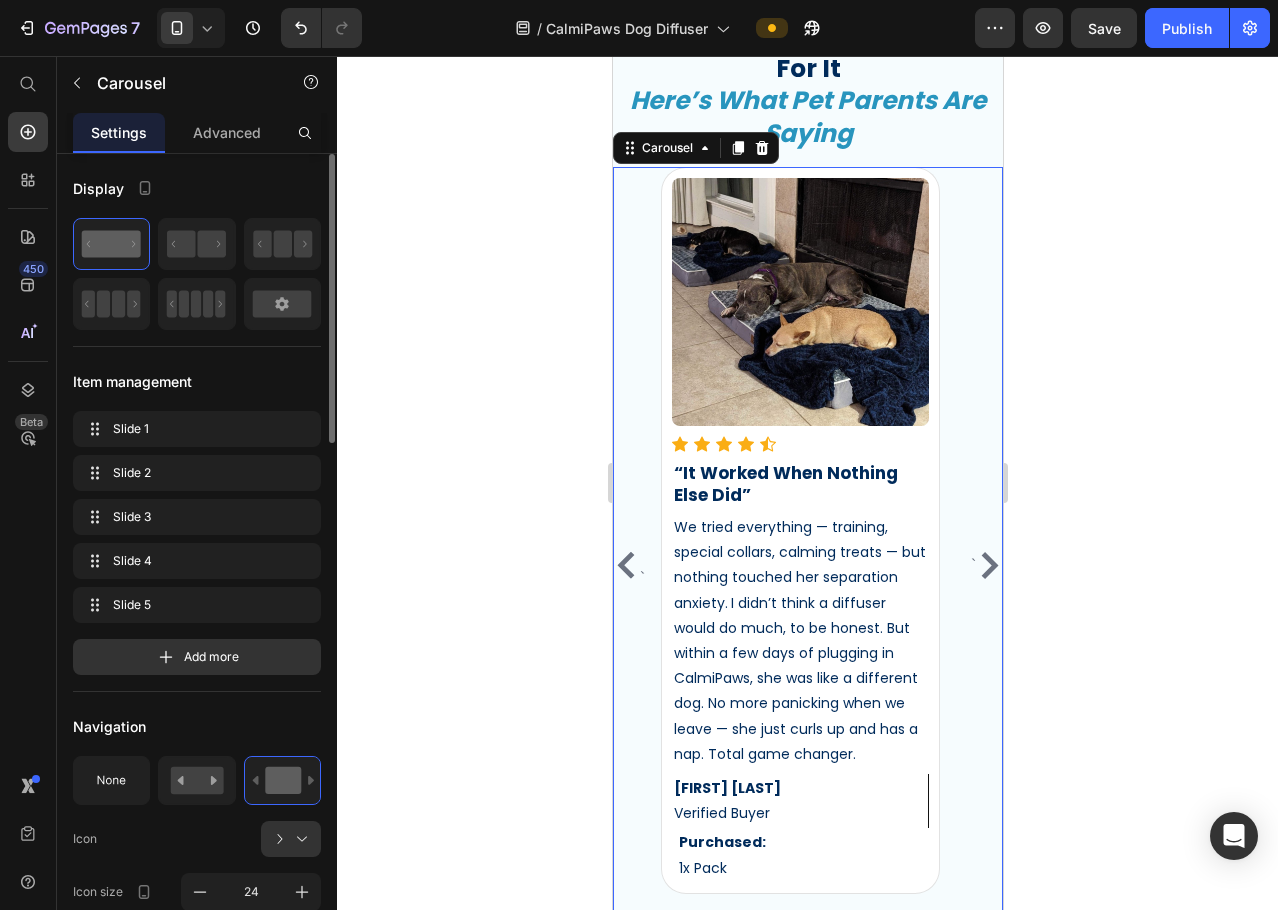 scroll, scrollTop: 4884, scrollLeft: 0, axis: vertical 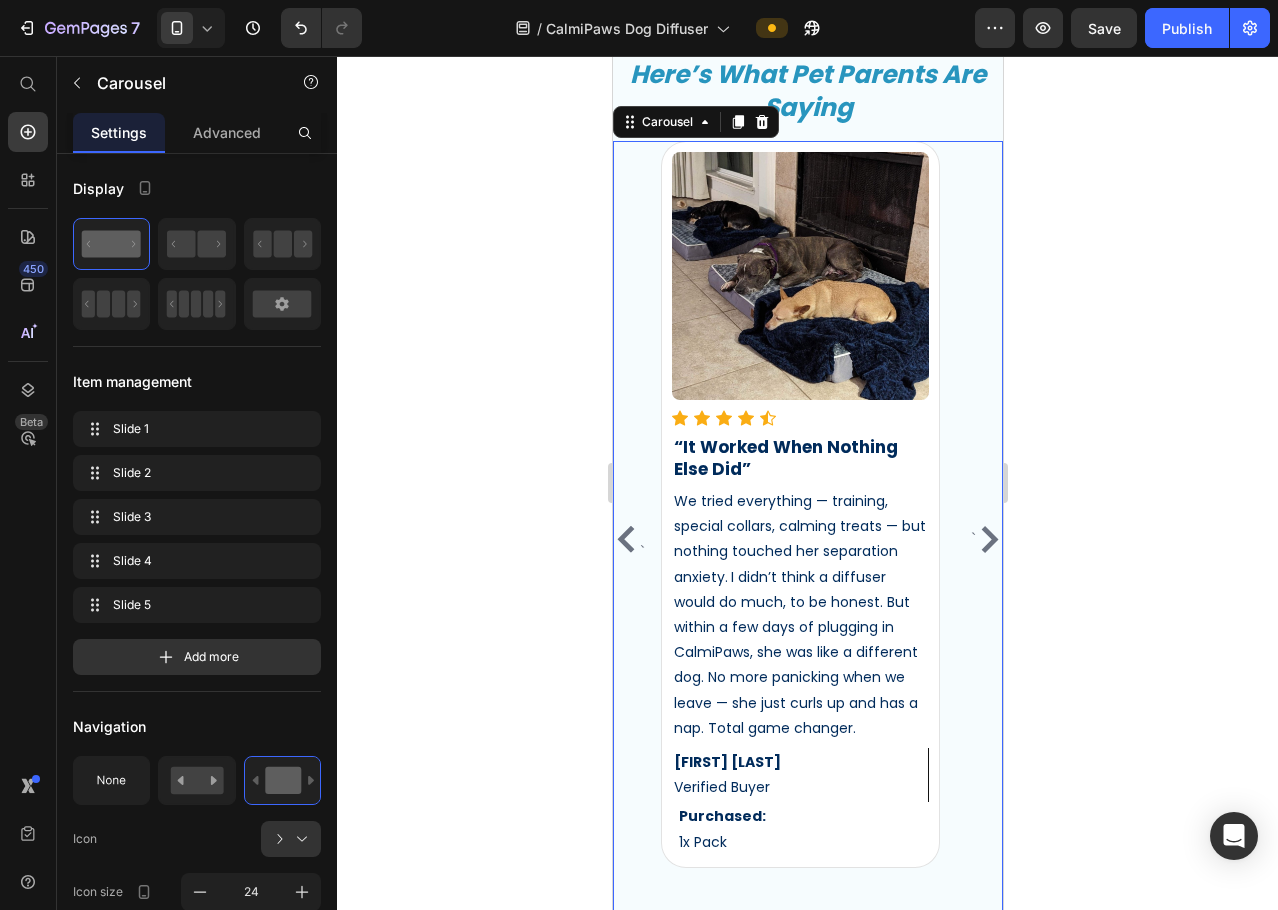 click 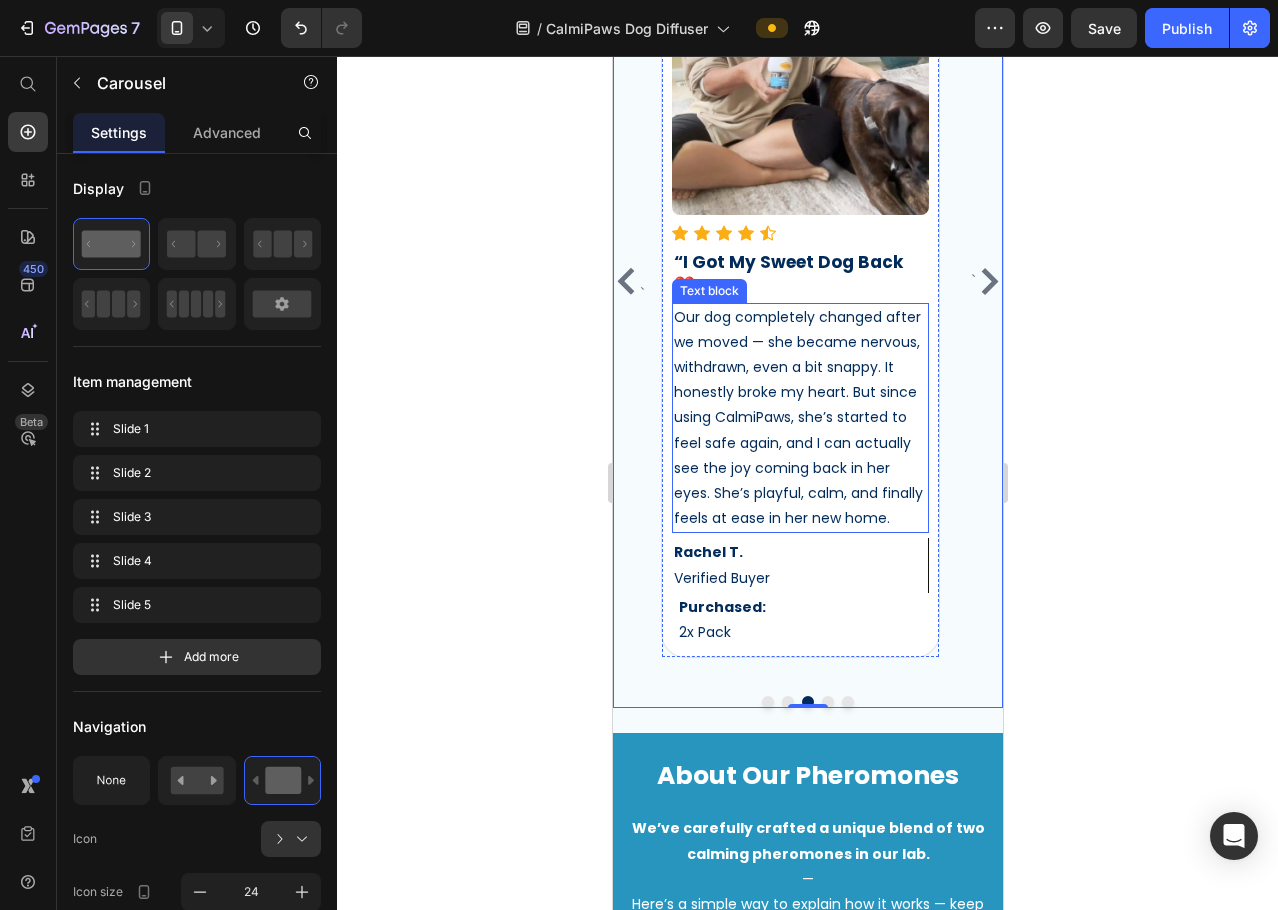 scroll, scrollTop: 5284, scrollLeft: 0, axis: vertical 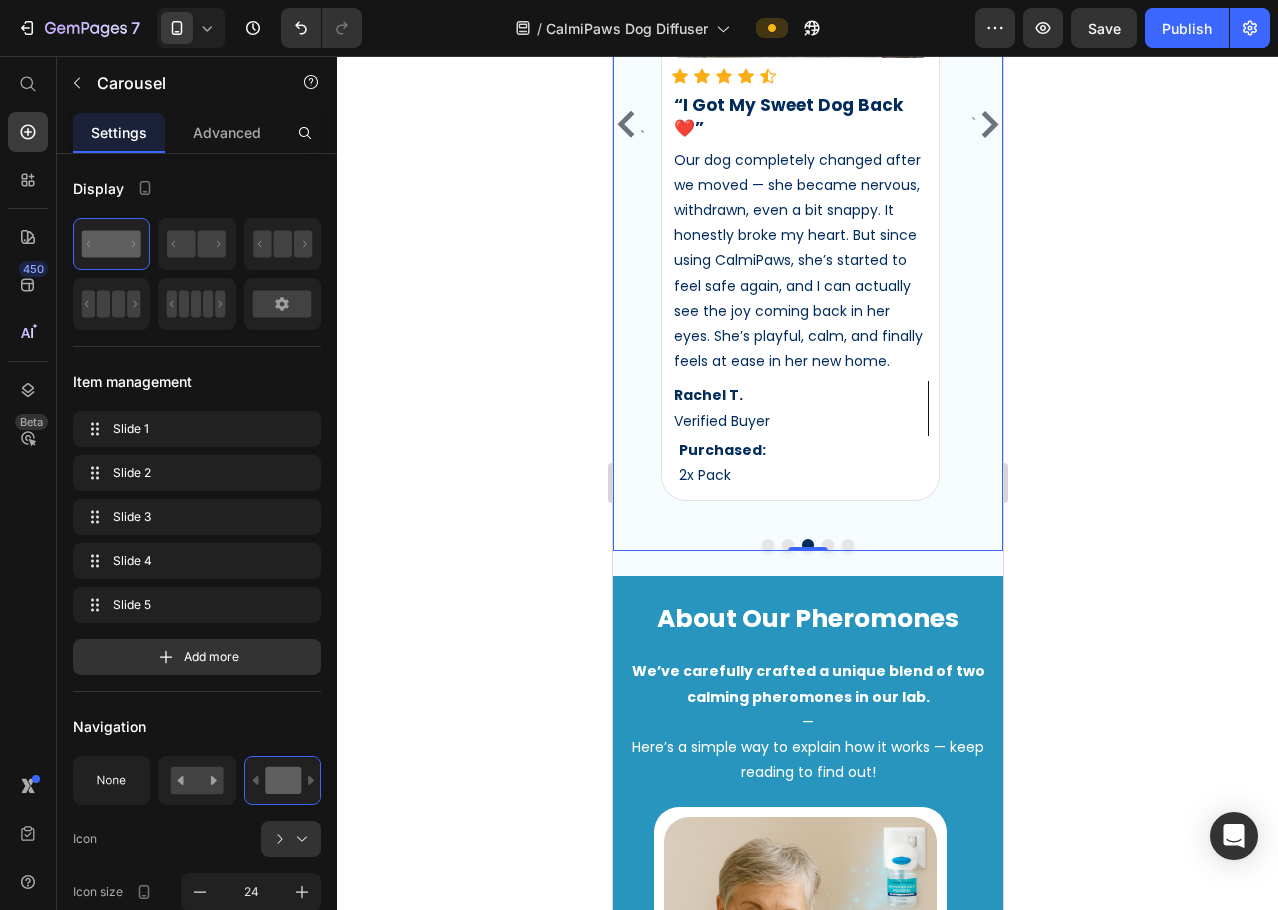 click at bounding box center [767, 545] 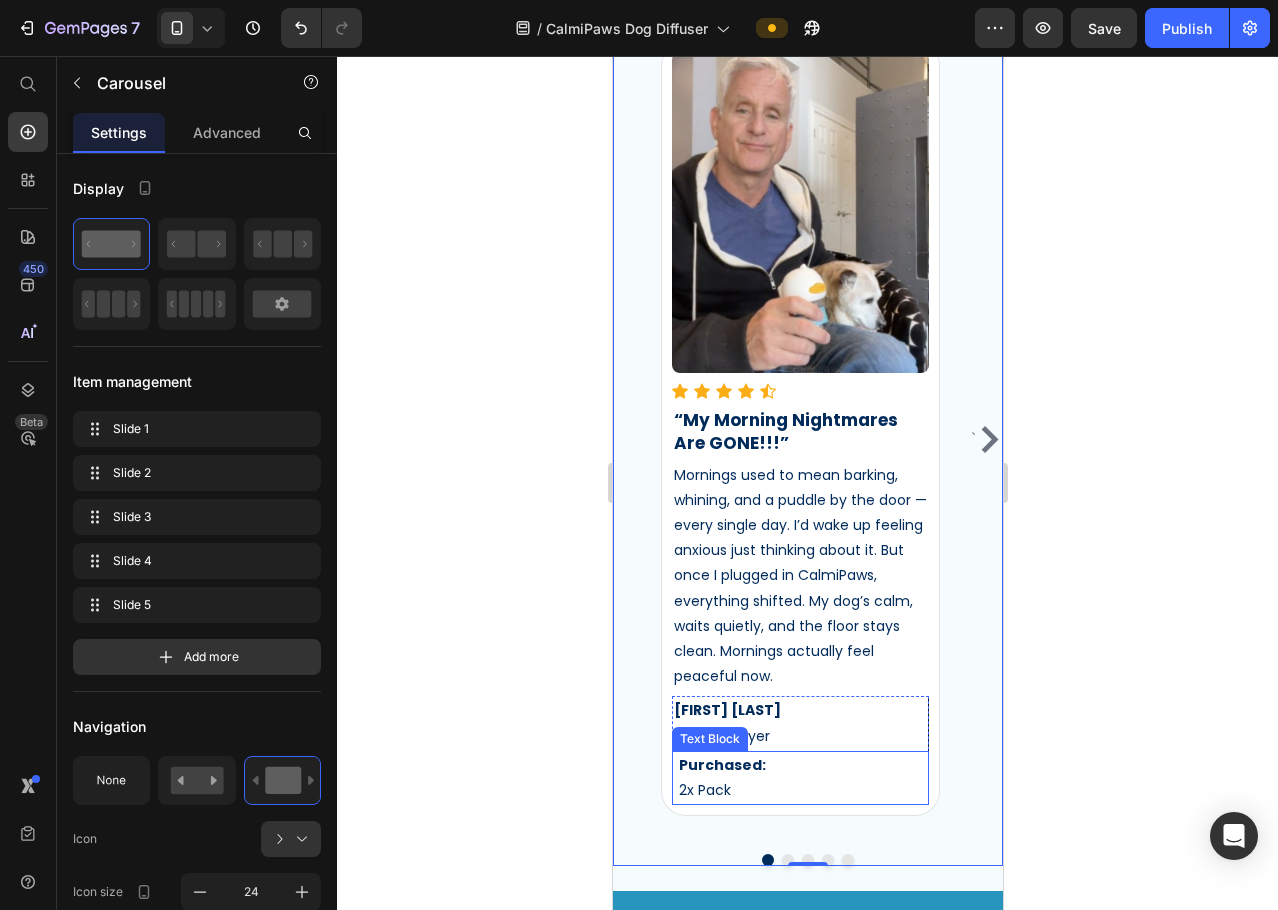 scroll, scrollTop: 4884, scrollLeft: 0, axis: vertical 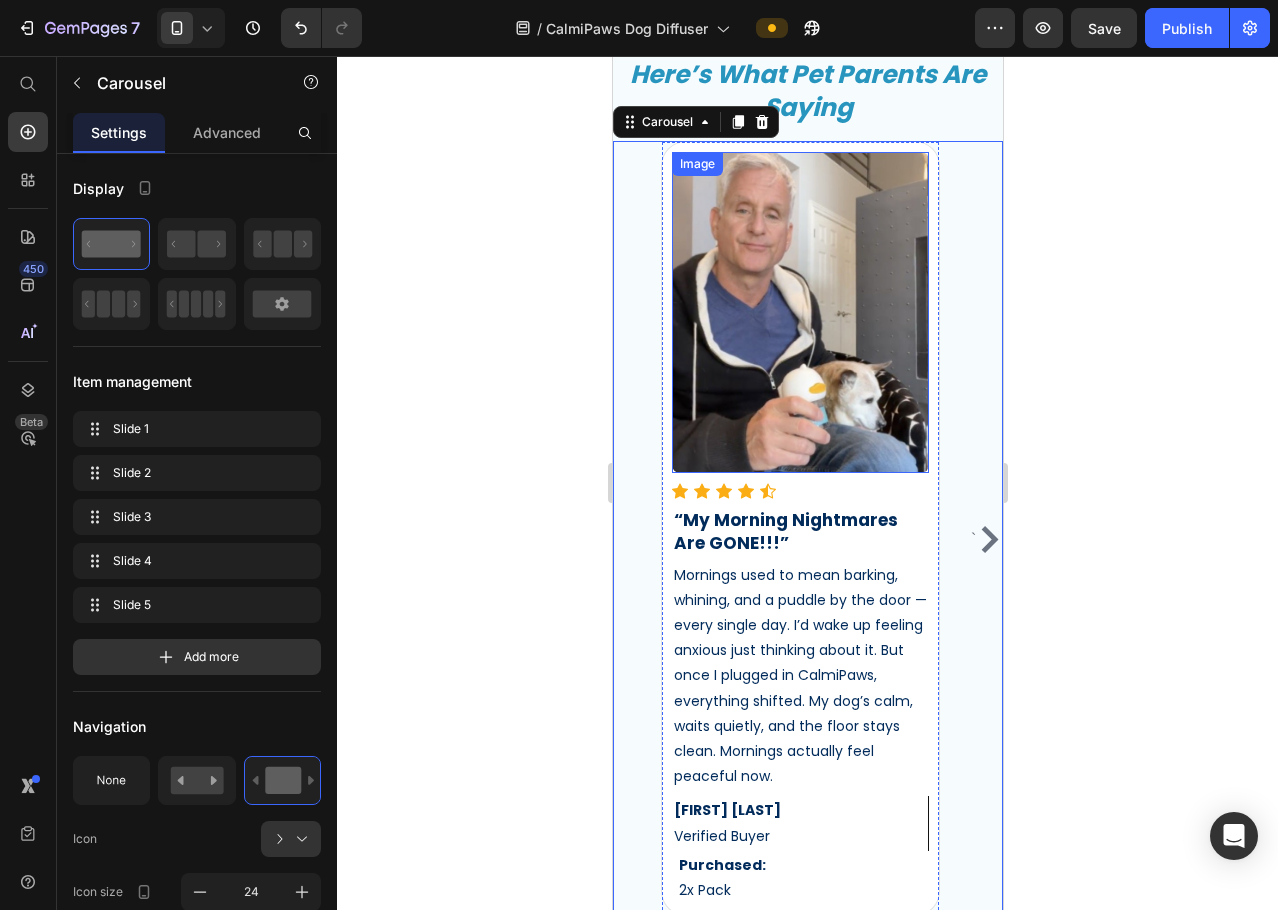 click at bounding box center [799, 312] 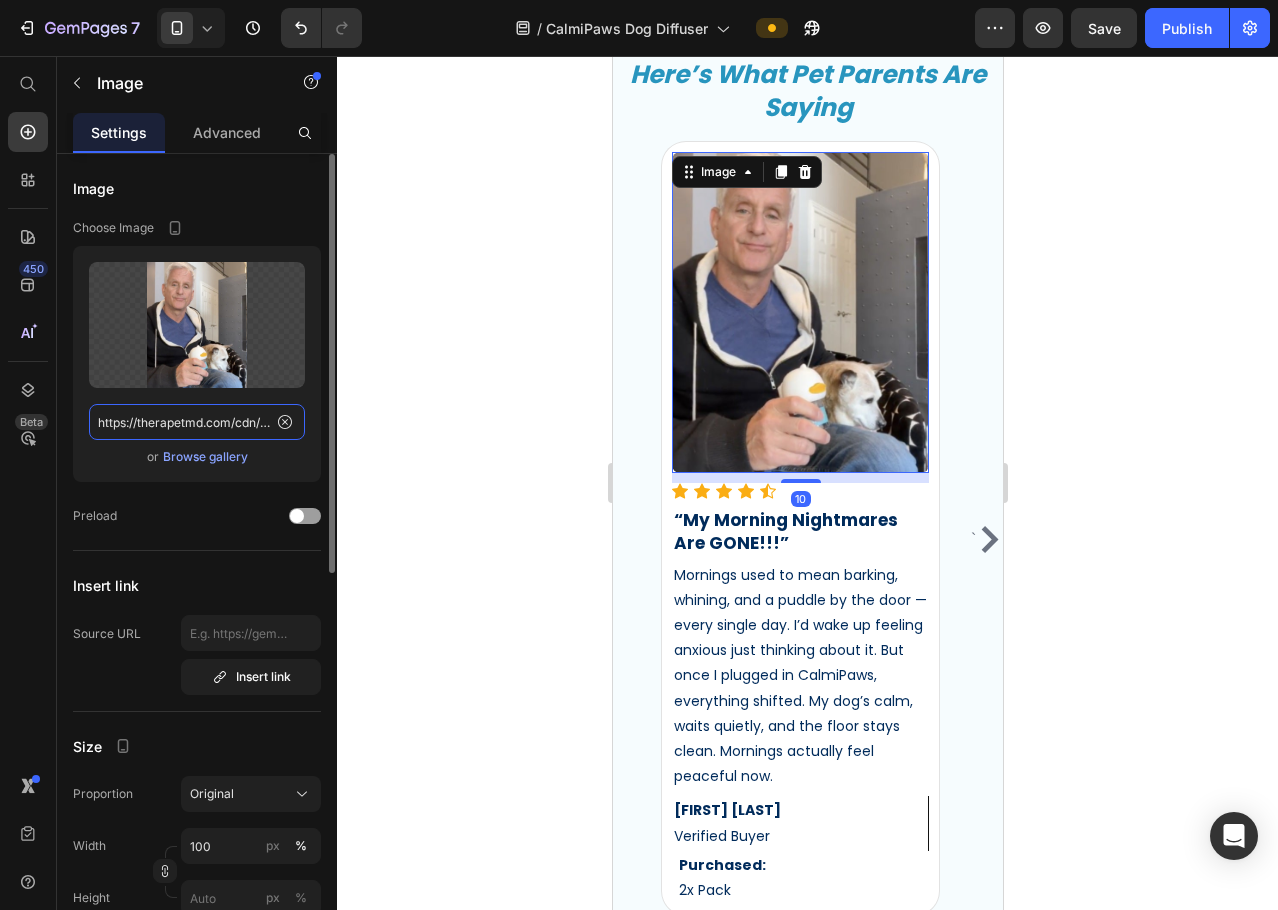 click on "https://therapetmd.com/cdn/shop/files/1734187903-2.jpg?v=1734532172" 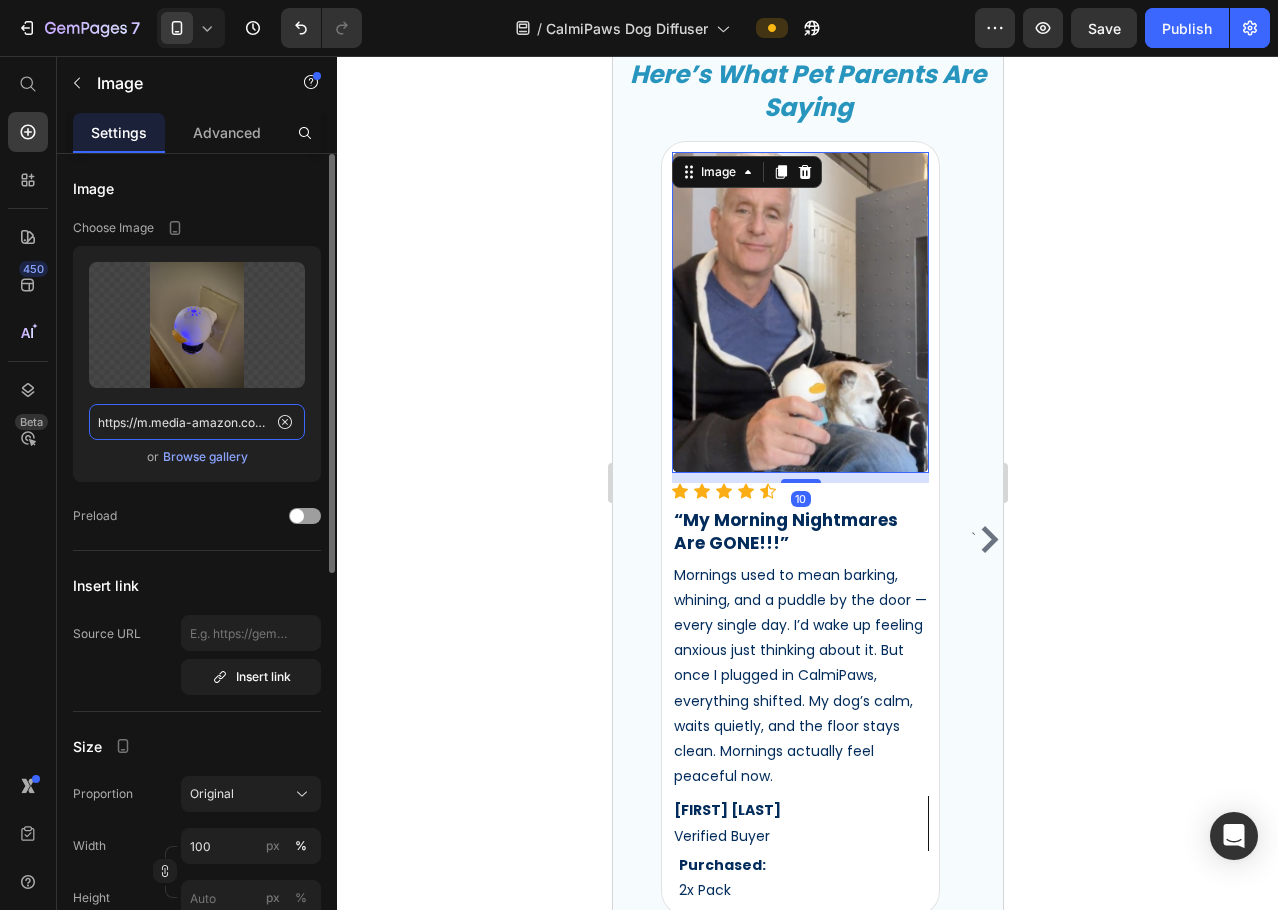 scroll, scrollTop: 0, scrollLeft: 161, axis: horizontal 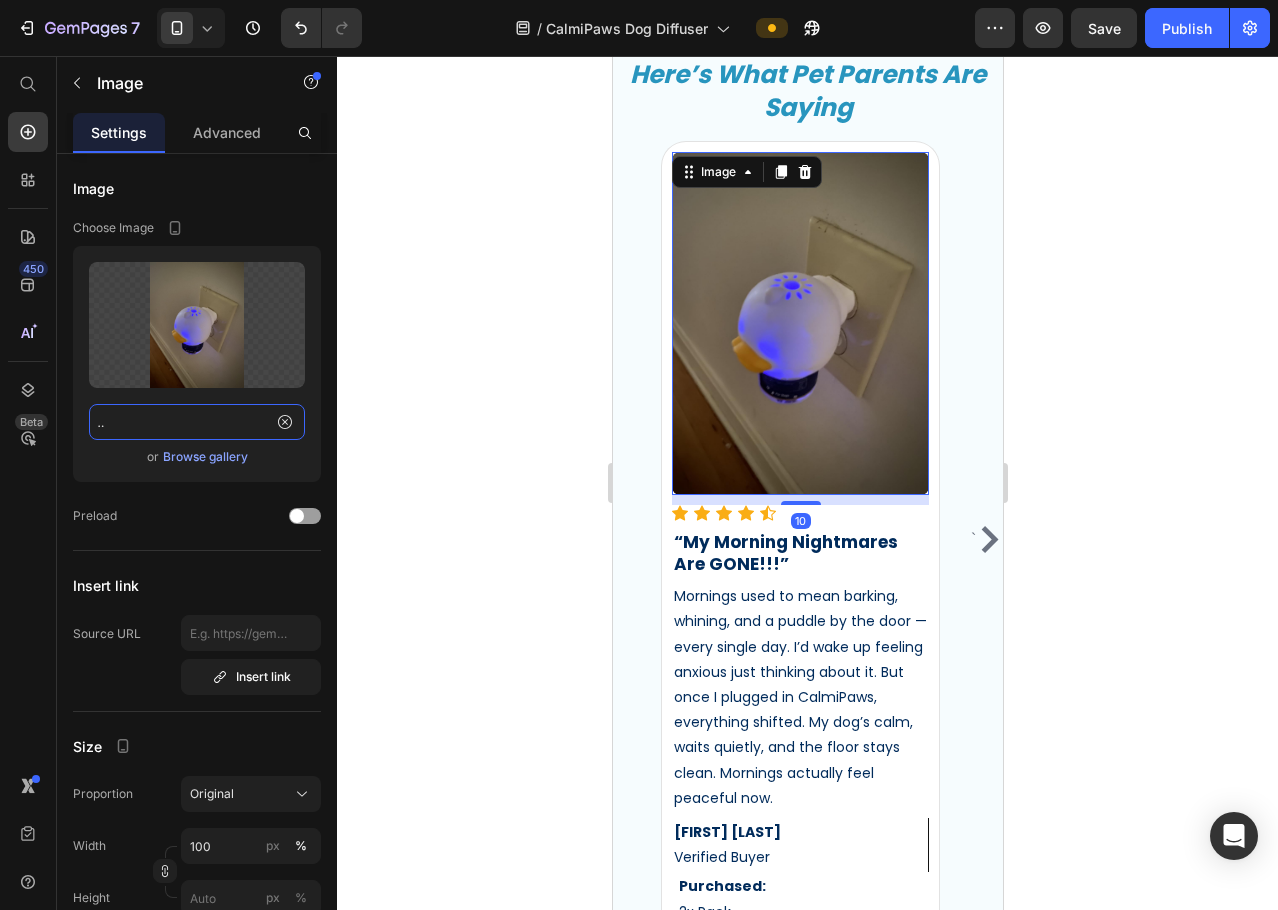 type on "https://m.media-amazon.com/images/I/51AmgSZMFWL.jpg" 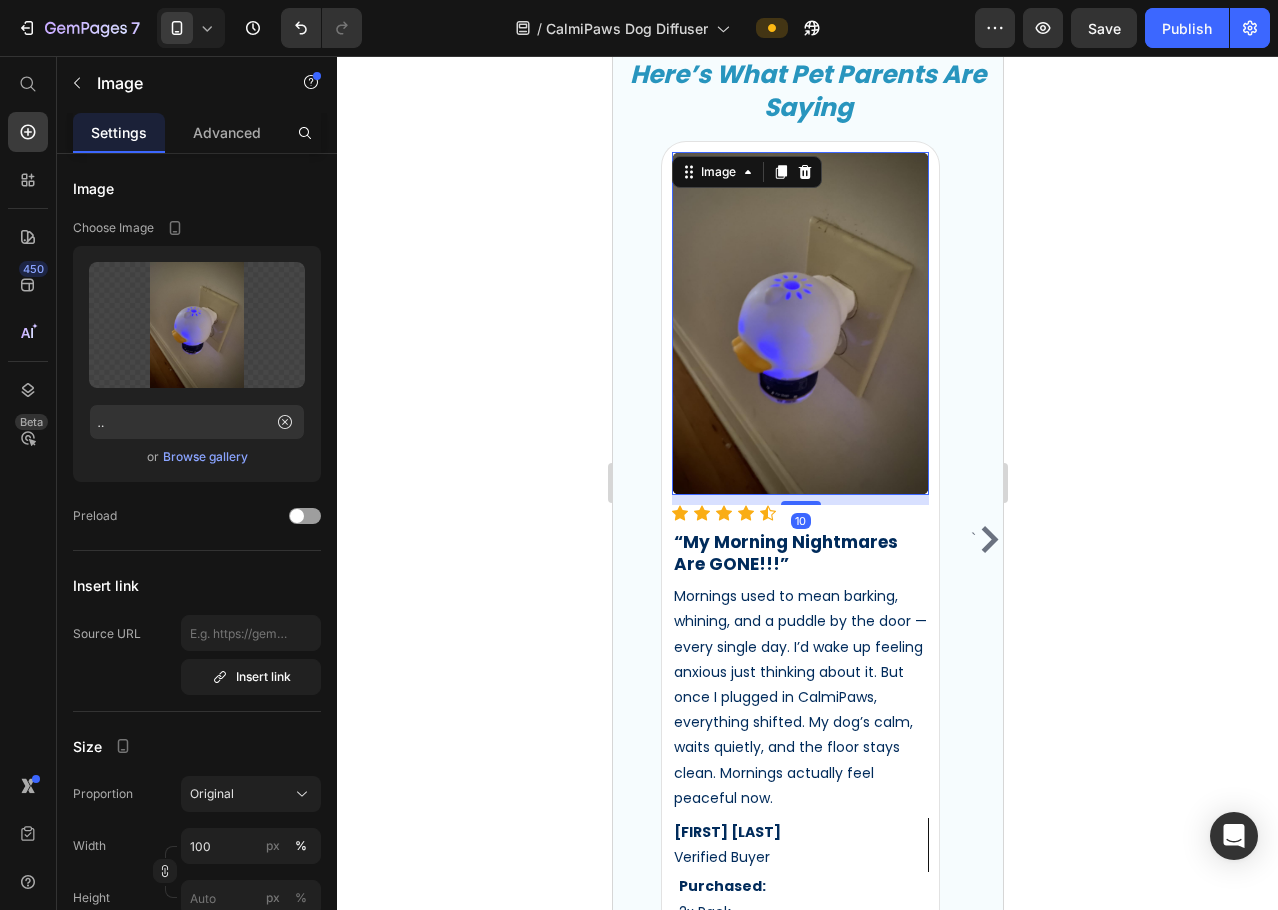 scroll, scrollTop: 0, scrollLeft: 0, axis: both 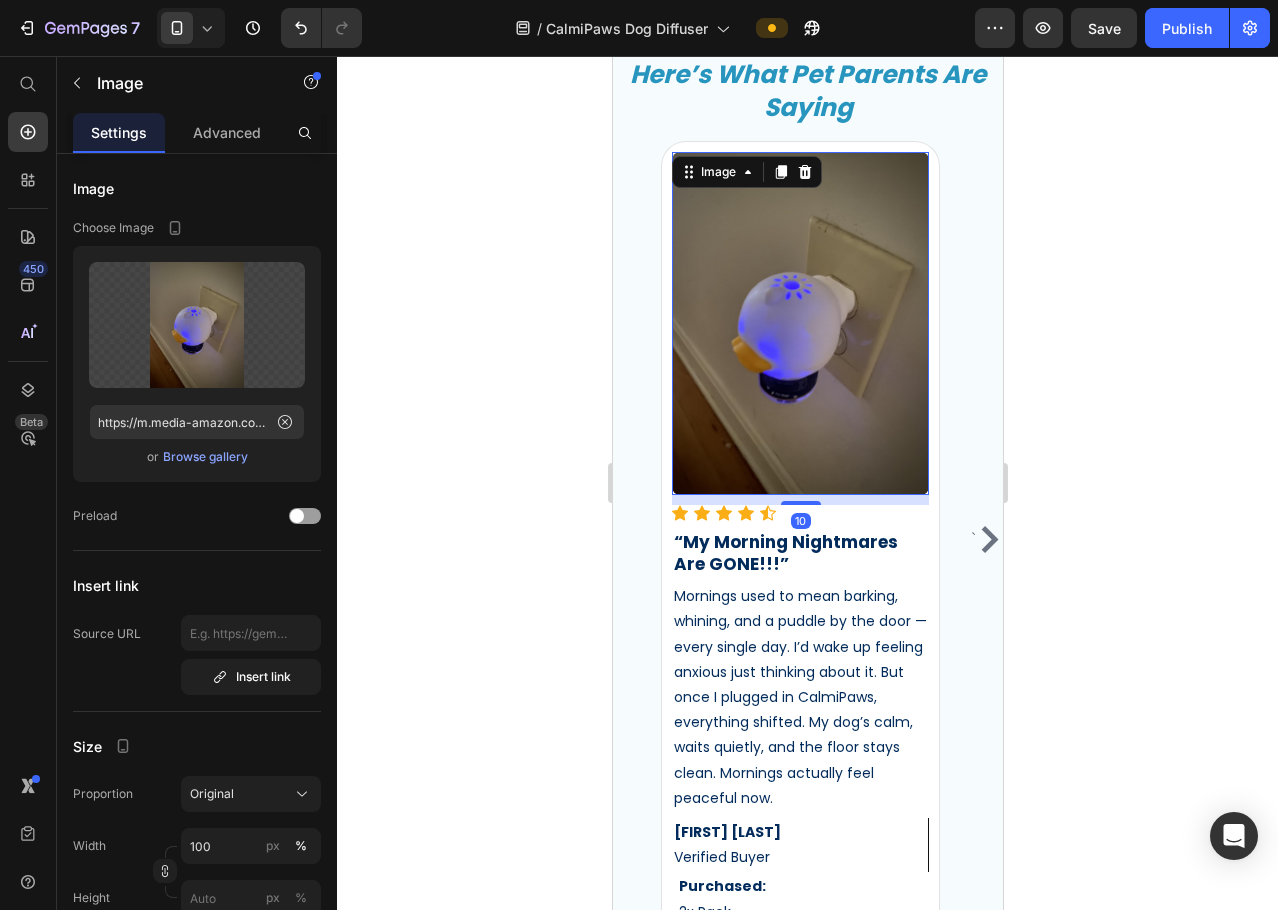 click 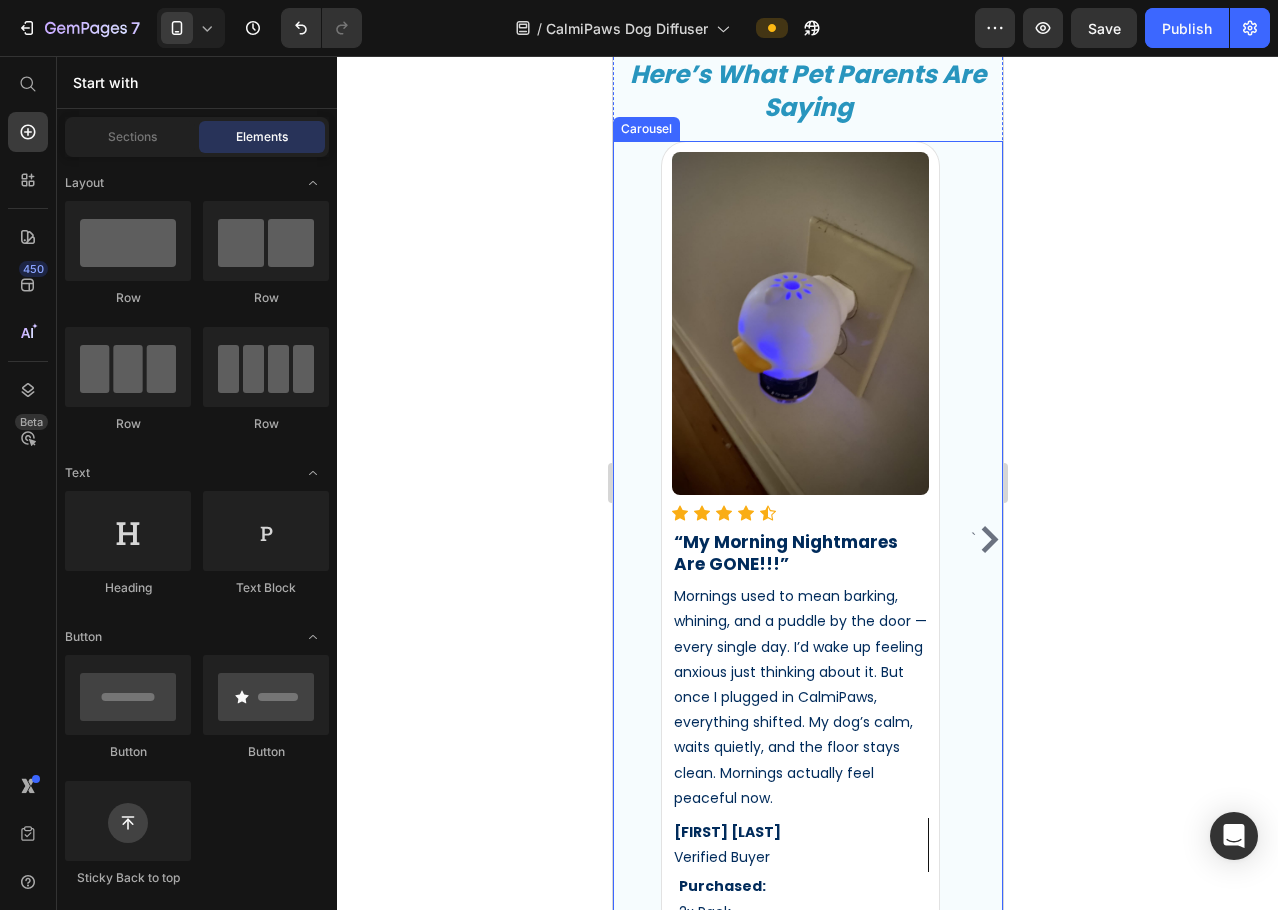 click 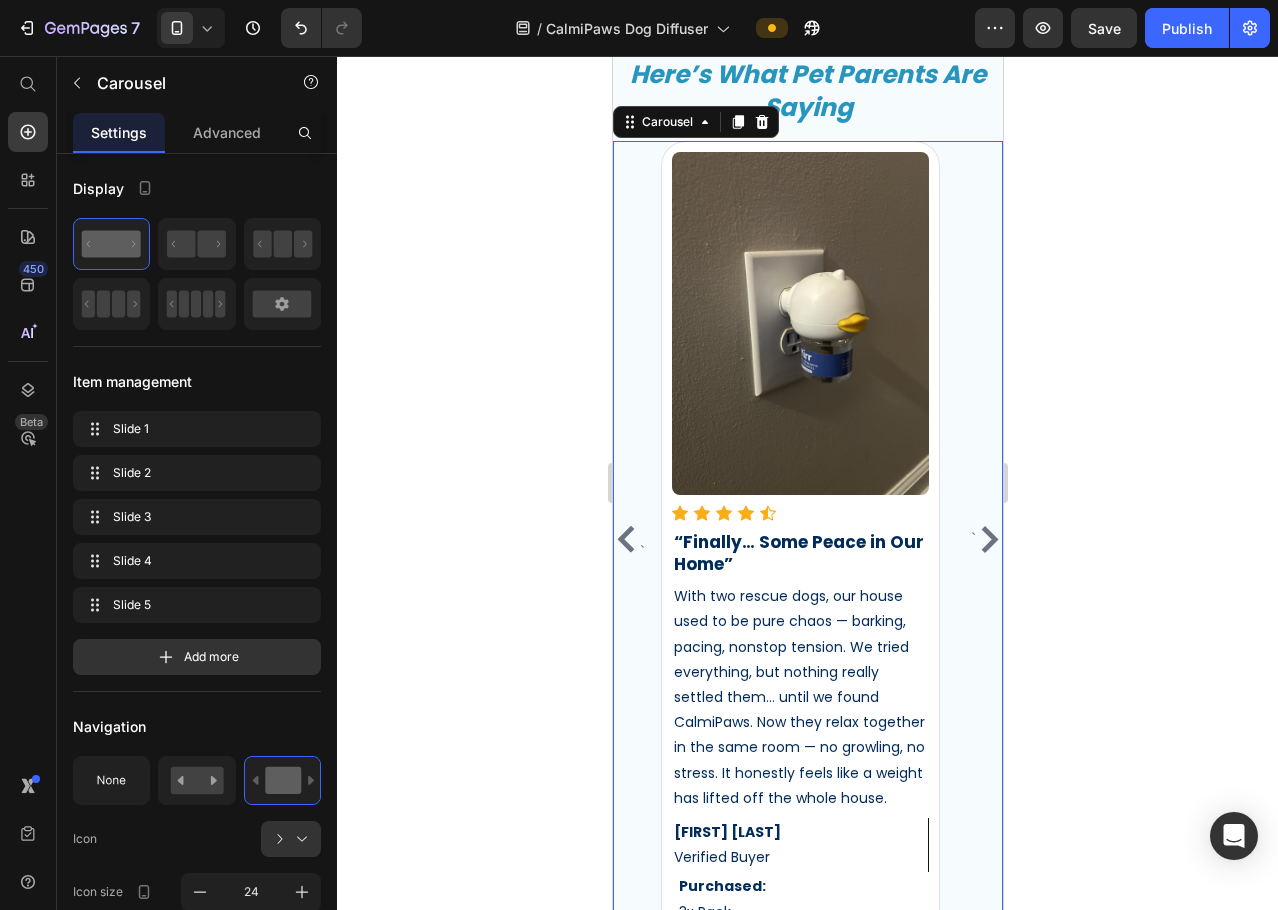 click 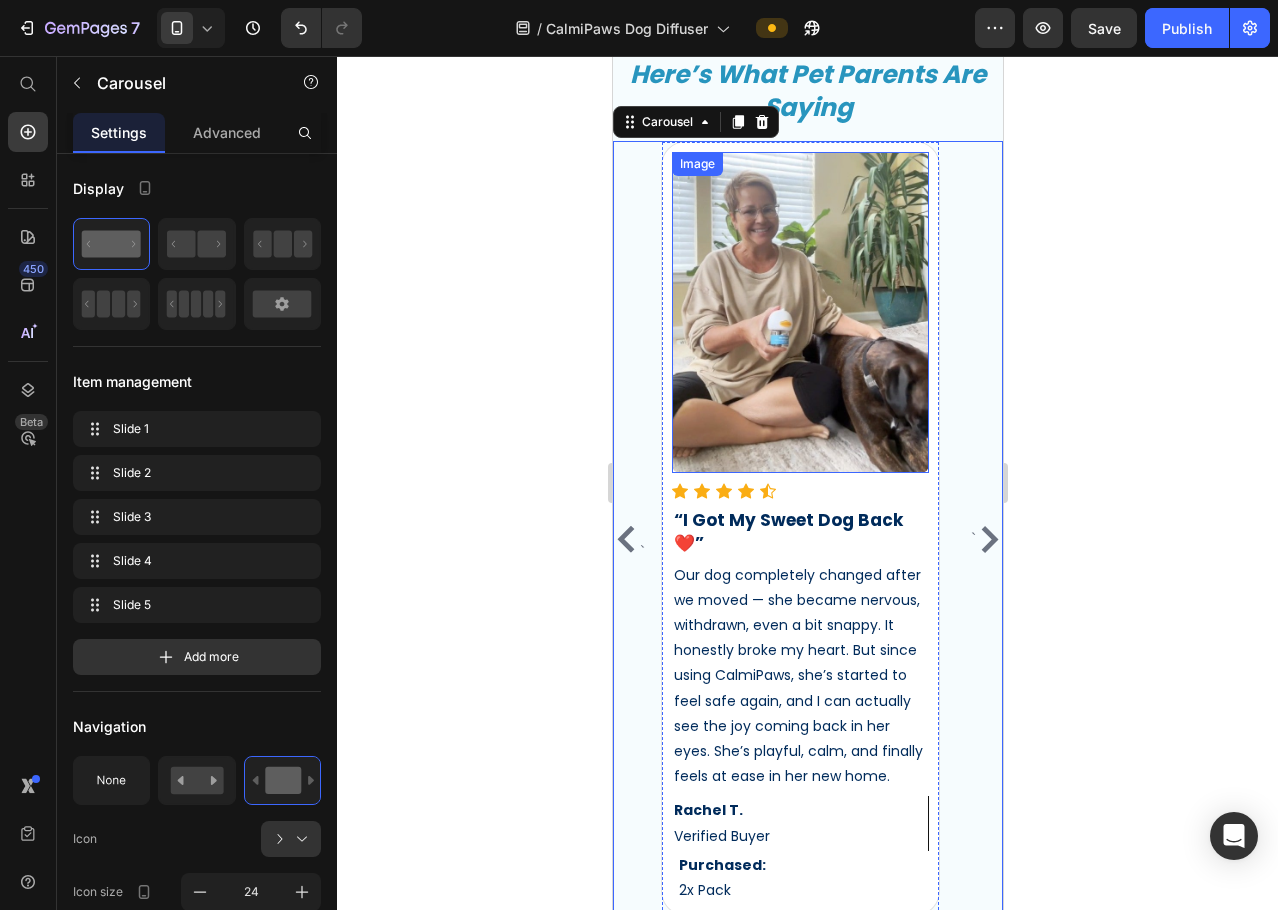 click at bounding box center [799, 312] 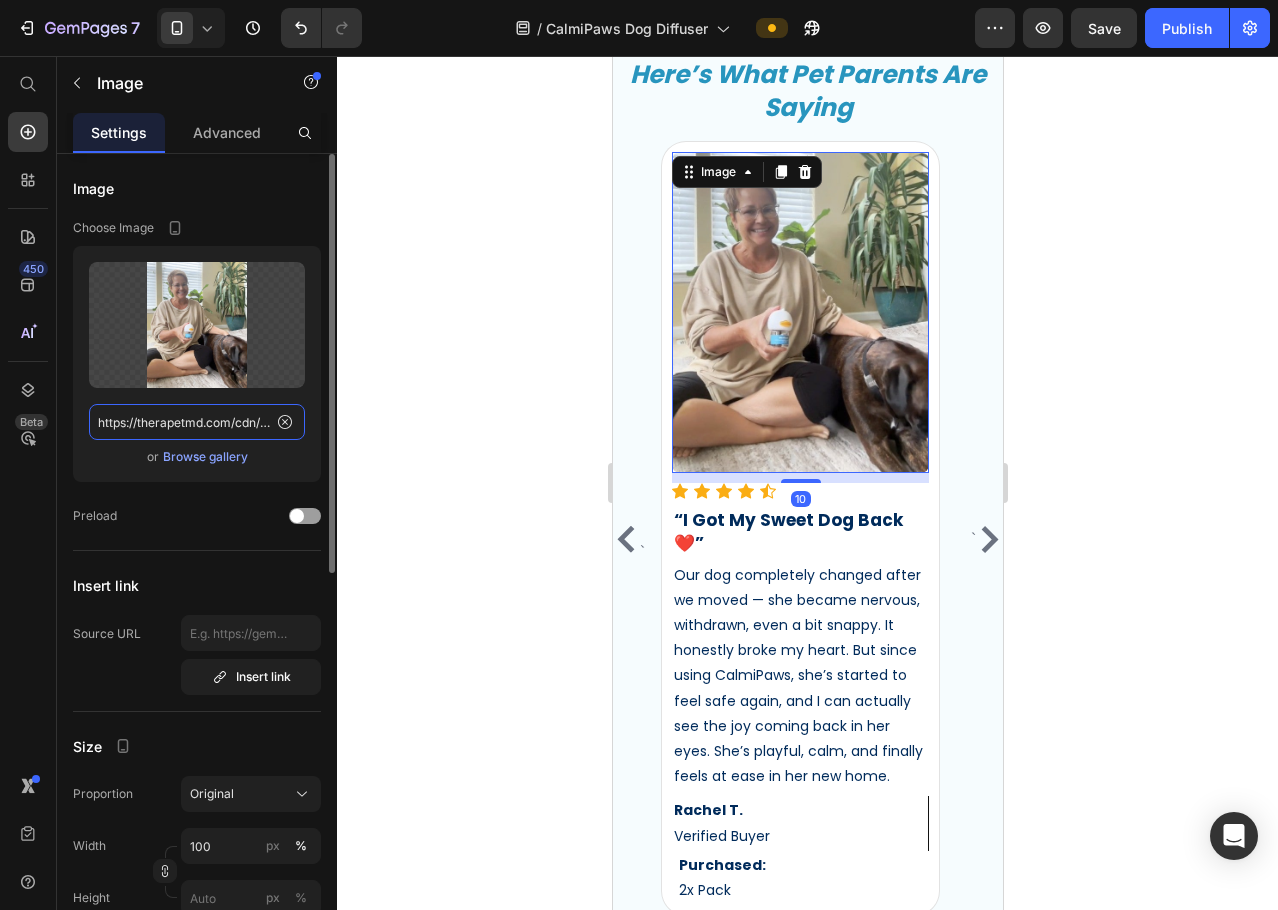 click on "https://therapetmd.com/cdn/shop/files/1734187640-3.jpg?v=1734532147" 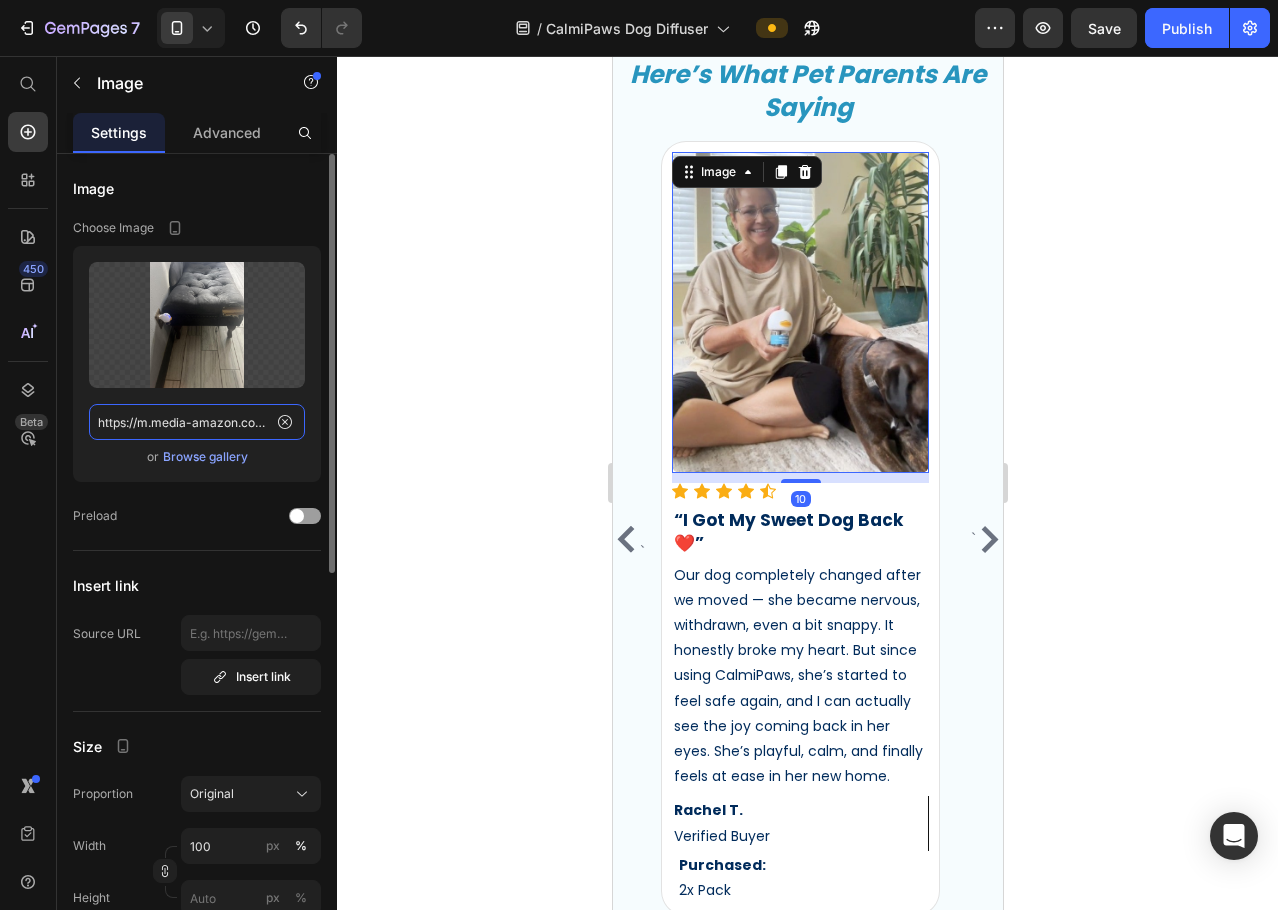 scroll, scrollTop: 0, scrollLeft: 151, axis: horizontal 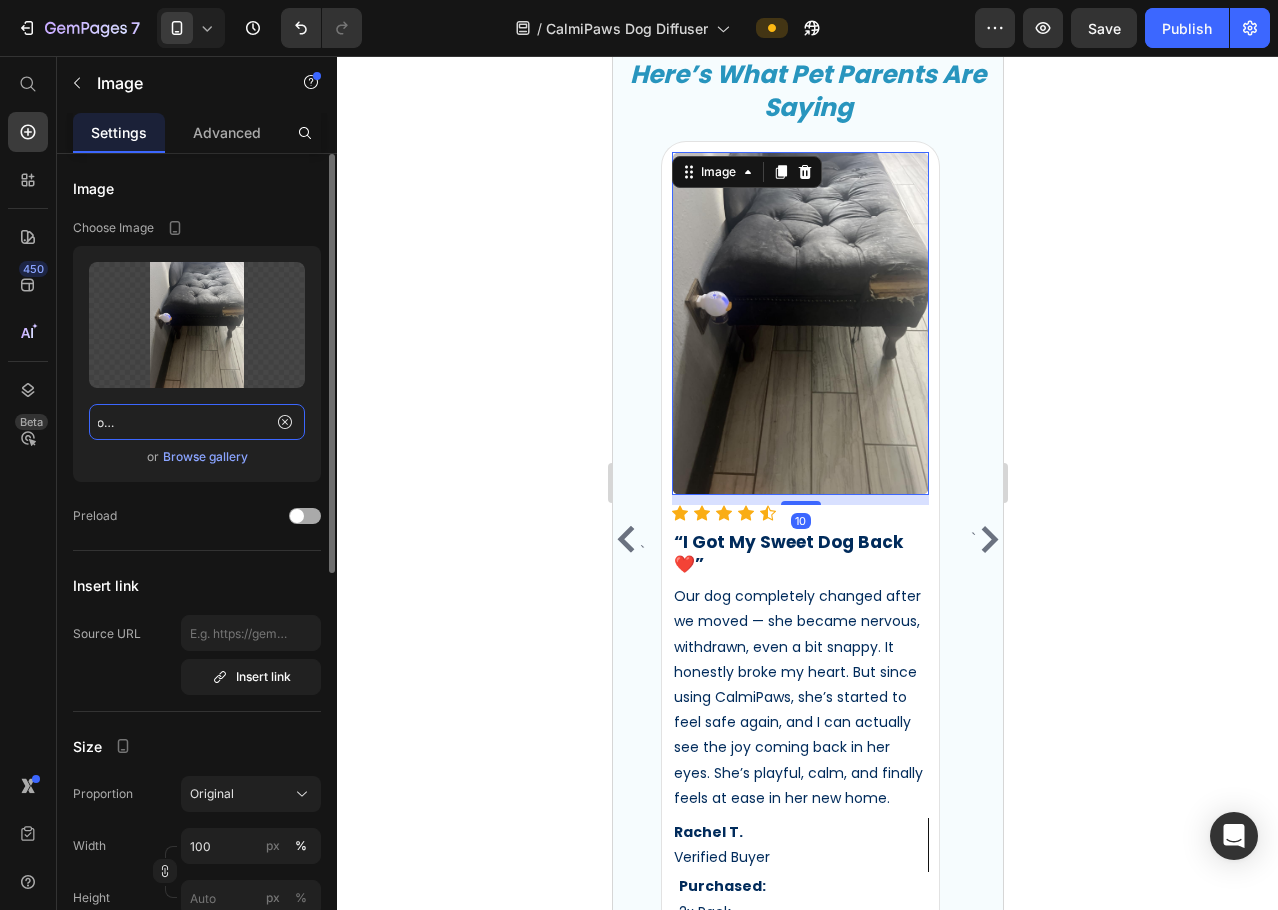 type on "https://m.media-amazon.com/images/I/61FOzD4H-zL.jpg" 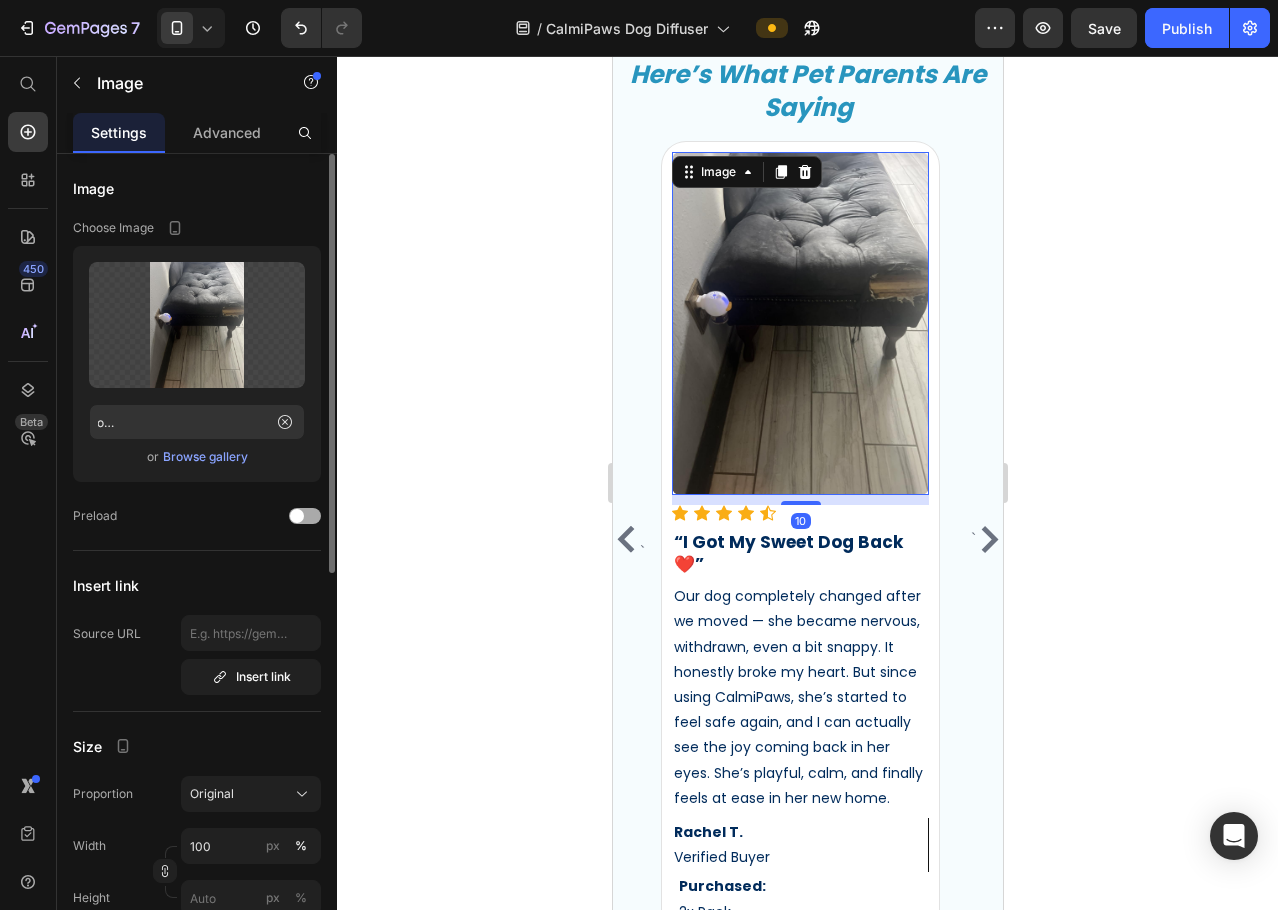 click on "Preload" 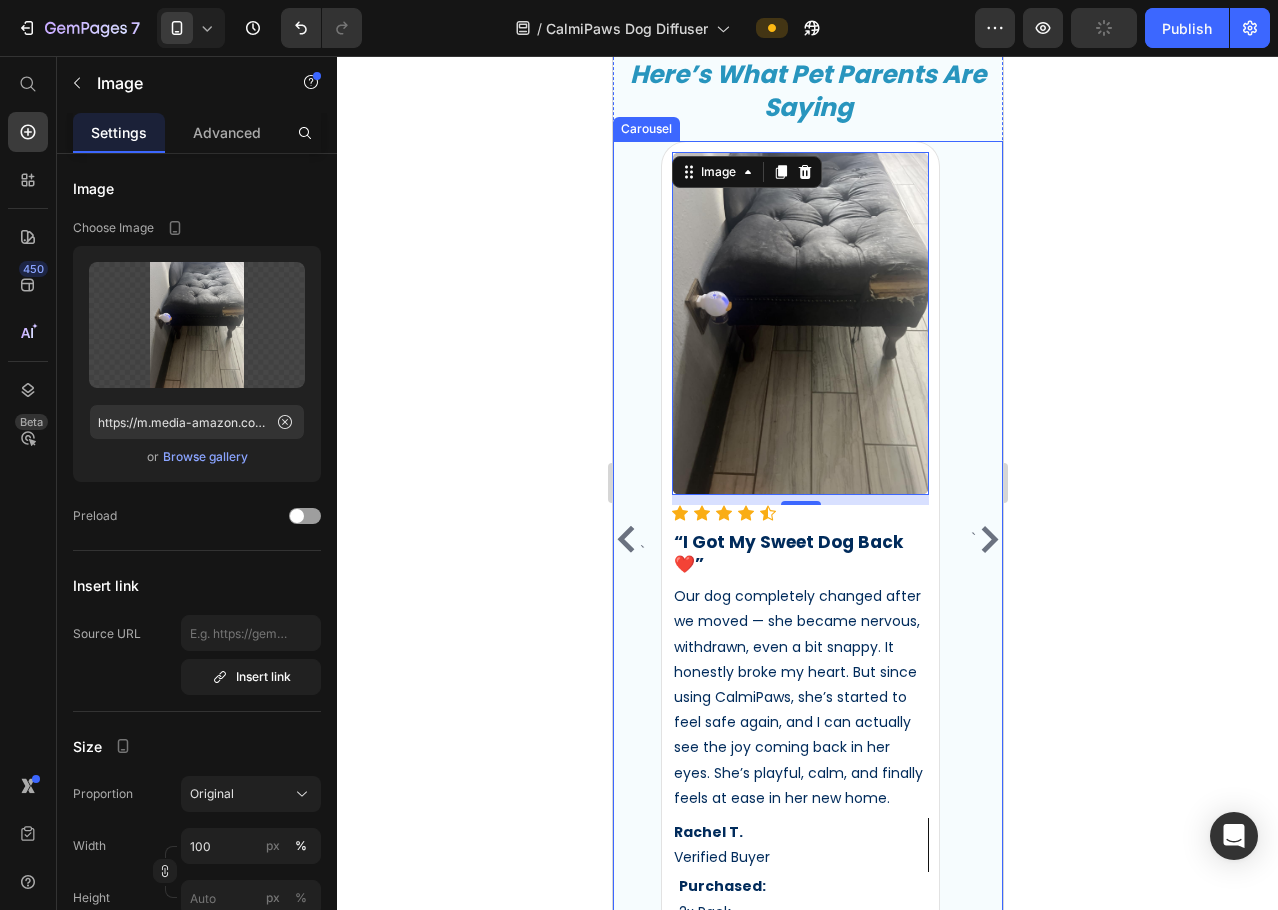 click on "` Image                Icon                Icon                Icon                Icon
Icon Icon List Hoz “My Morning Nightmares Are GONE!!!” Heading Mornings used to mean barking, whining, and a puddle by the door — every single day. I’d wake up feeling anxious just thinking about it. But once I plugged in CalmiPaws, everything shifted. My dog’s calm, waits quietly, and the floor stays clean. Mornings actually feel peaceful now. Text block [FIRST] [LAST]  Verified Buyer Text Block Purchased: 2x Pack Text Block Row Row Image                Icon                Icon                Icon                Icon
Icon Icon List Hoz “Finally… Some Peace in Our Home” Heading With two rescue dogs, our house used to be pure chaos — barking, pacing, nonstop tension. We tried everything, but nothing really settled them… until we found CalmiPaws. Now they relax together in the same room — no growling, no stress. It honestly feels like a weight has lifted off the whole house." at bounding box center (807, 539) 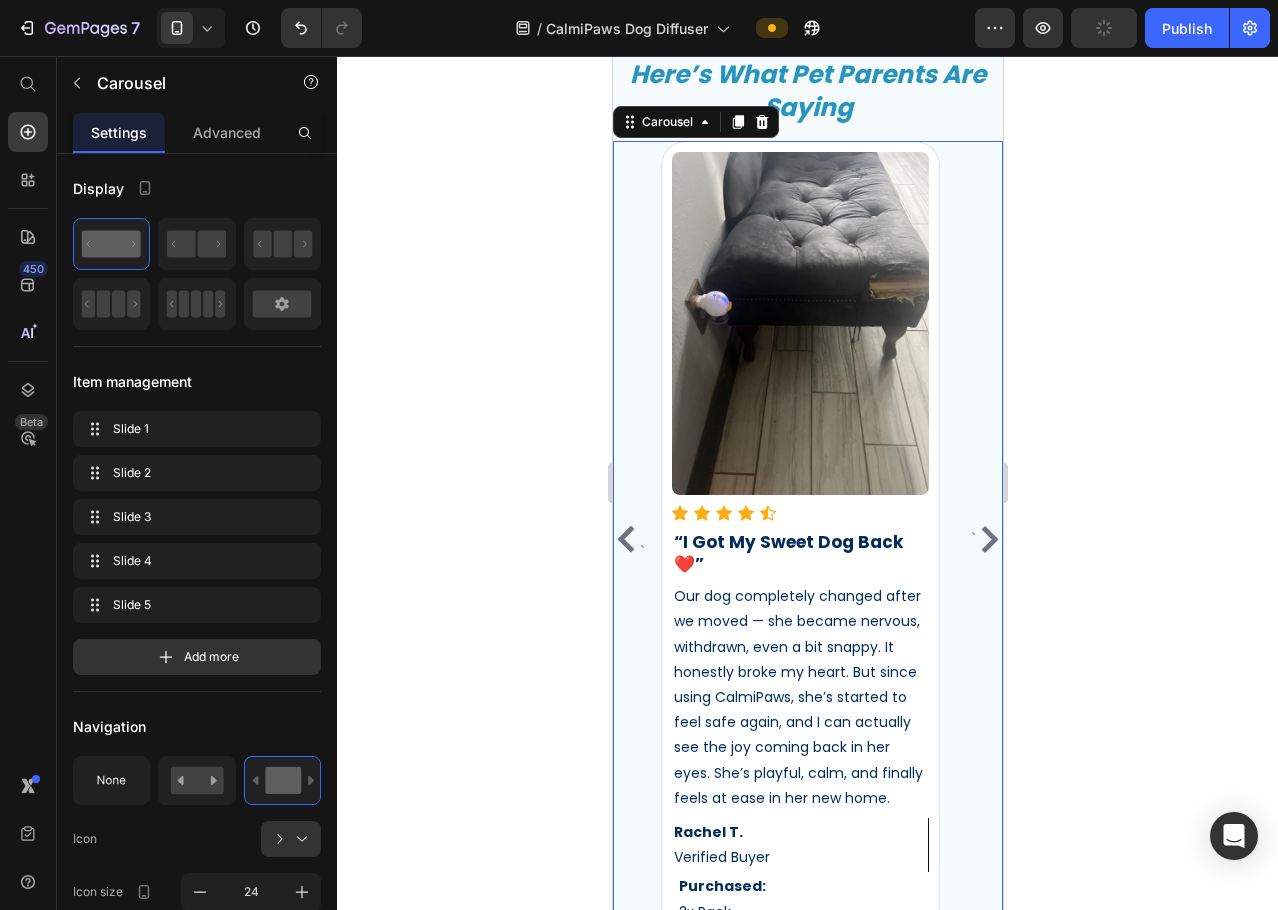 click 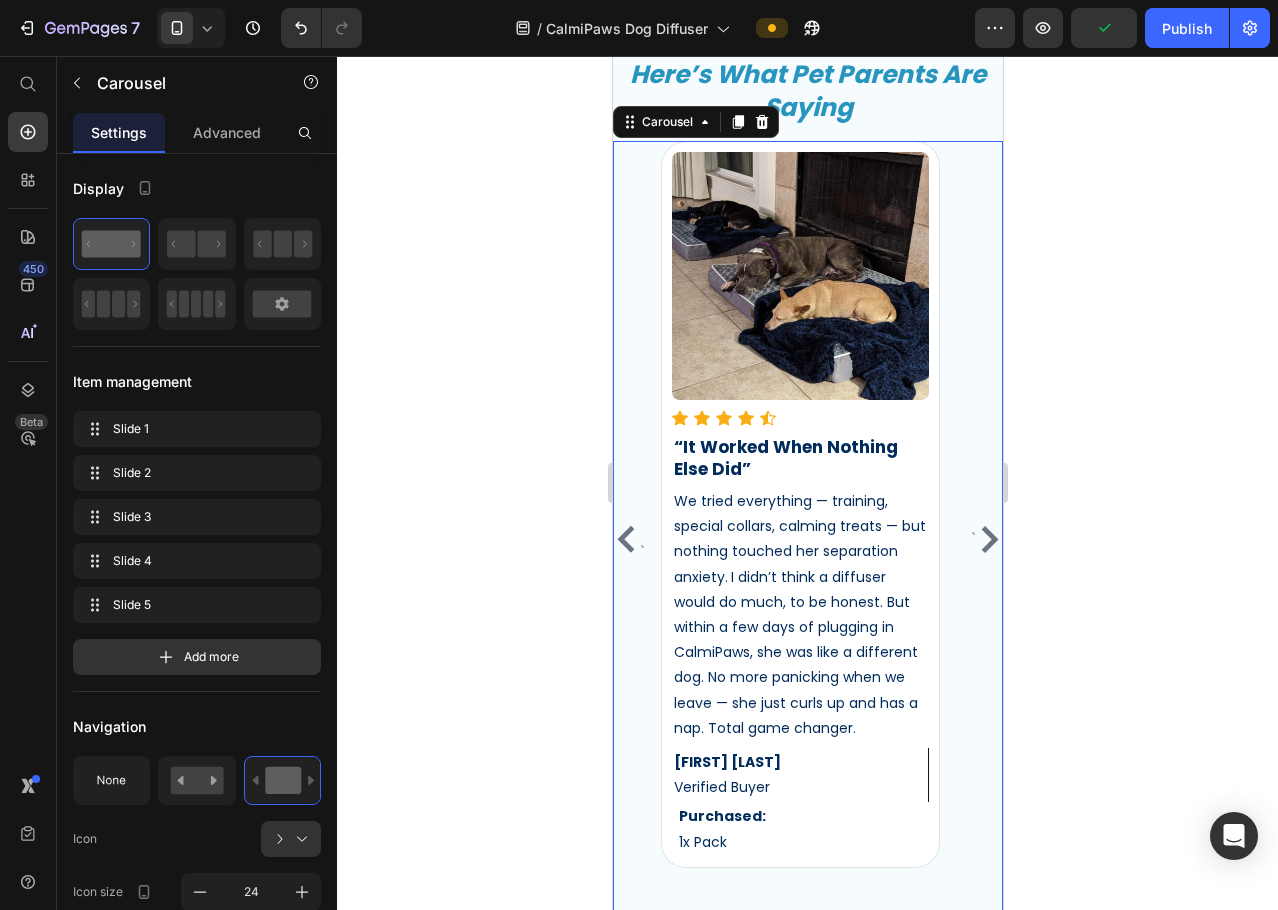 click 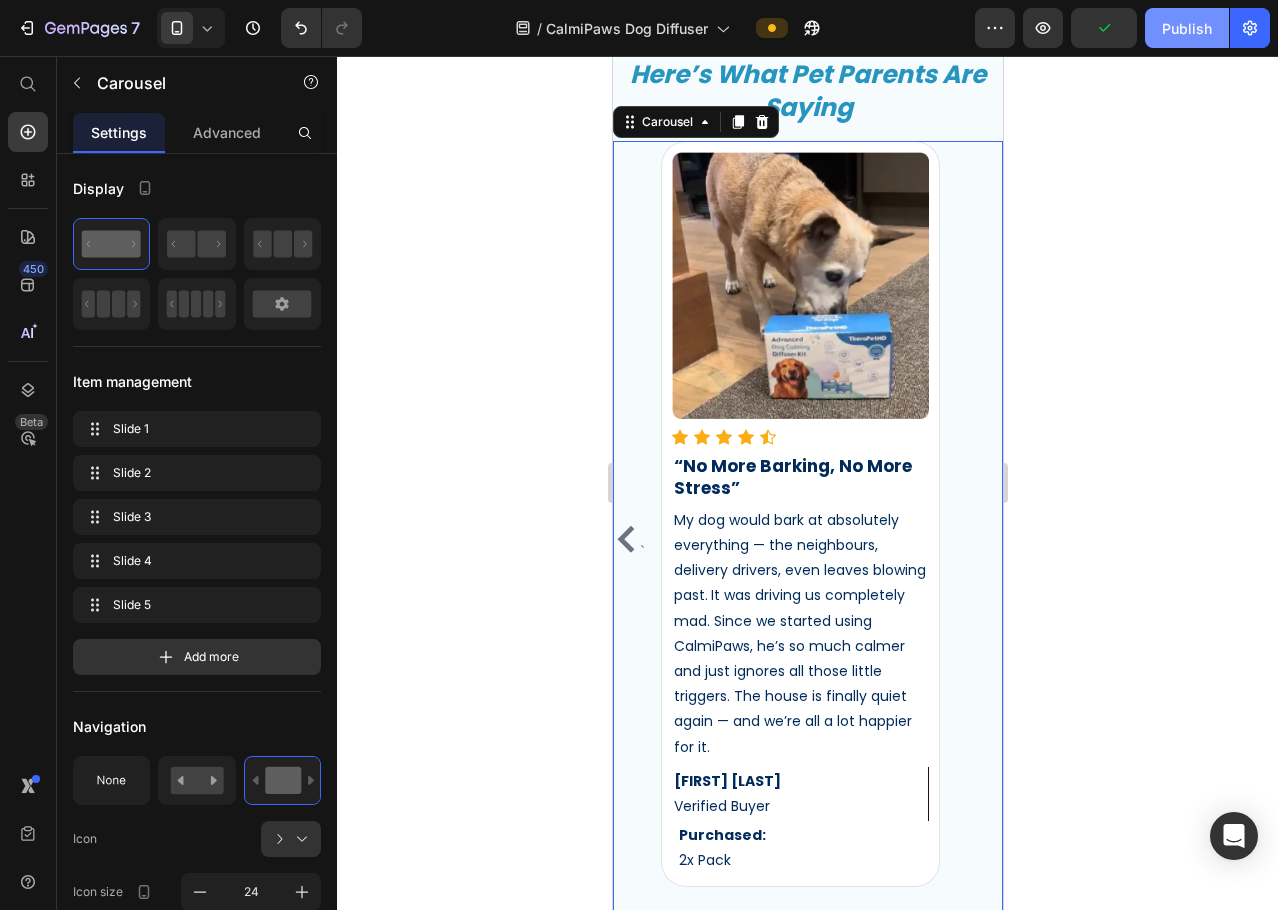 click on "Publish" at bounding box center (1187, 28) 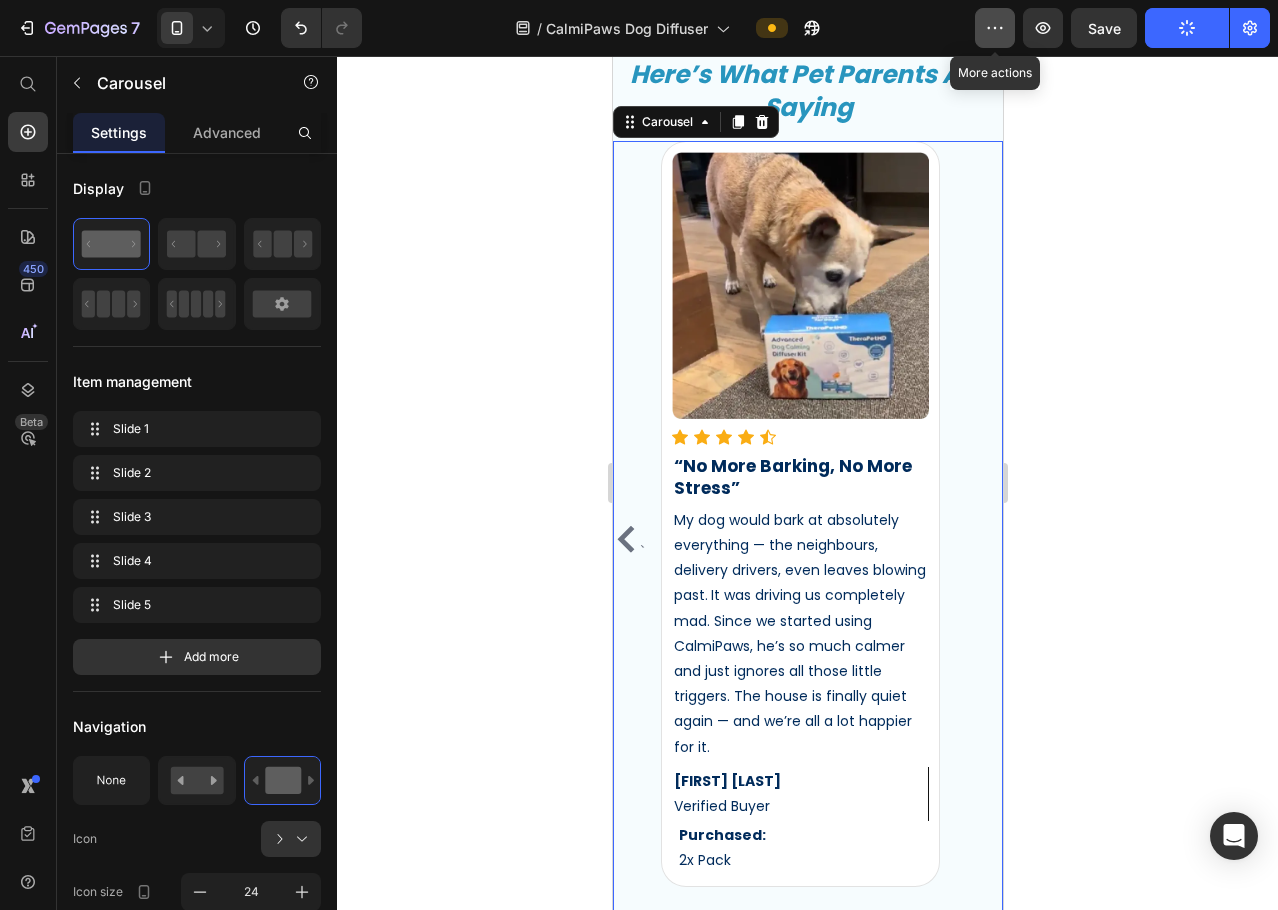 click 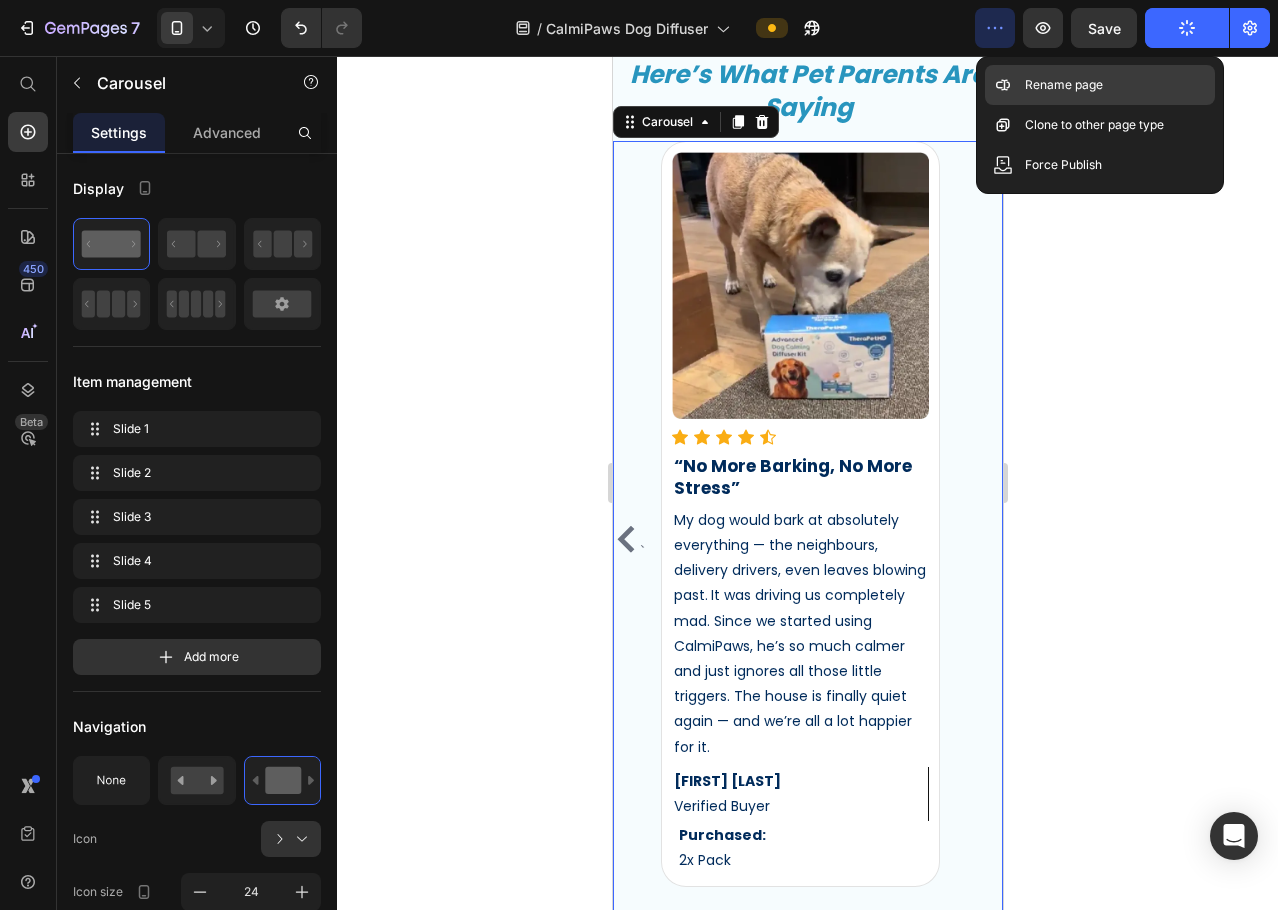 click on "Rename page" 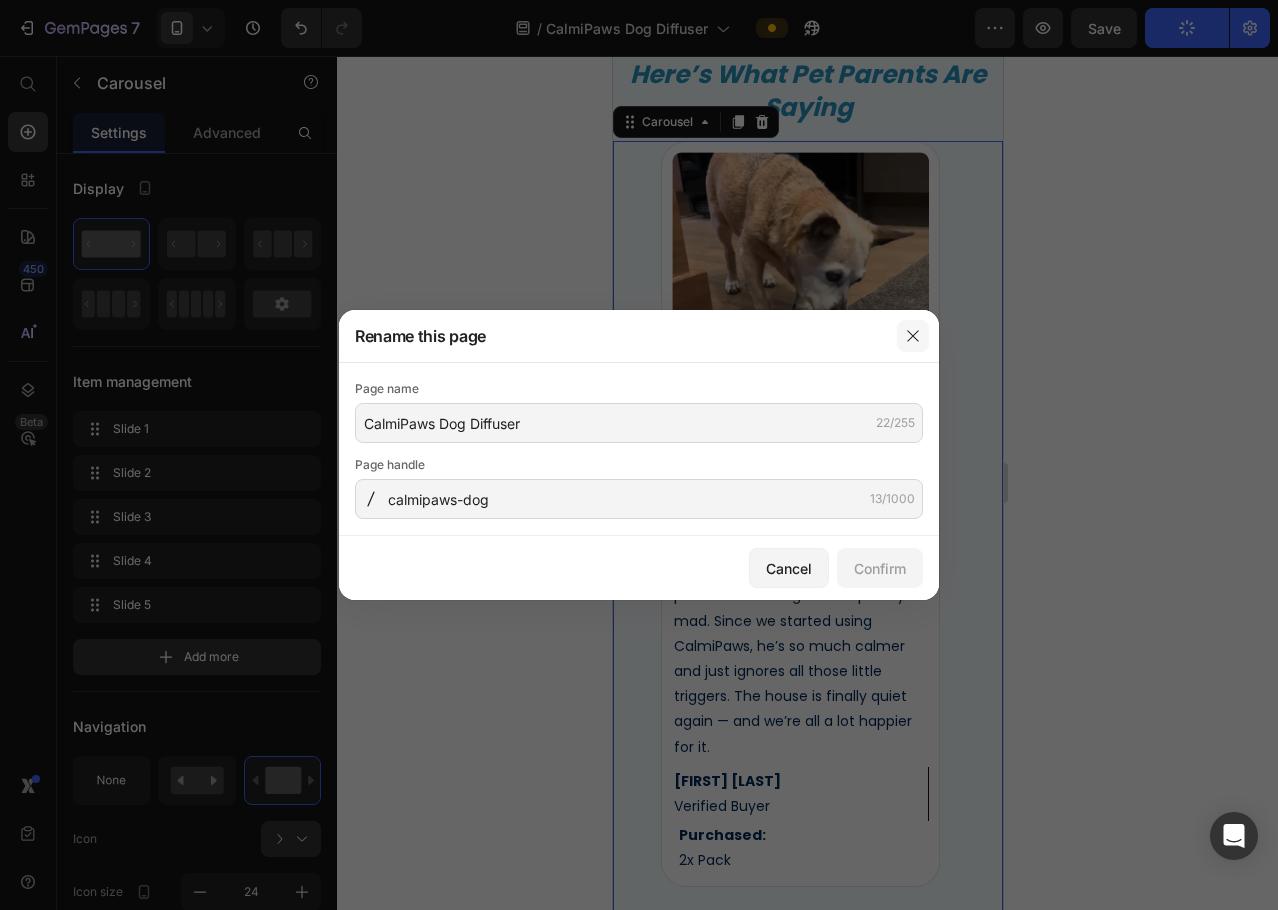 click 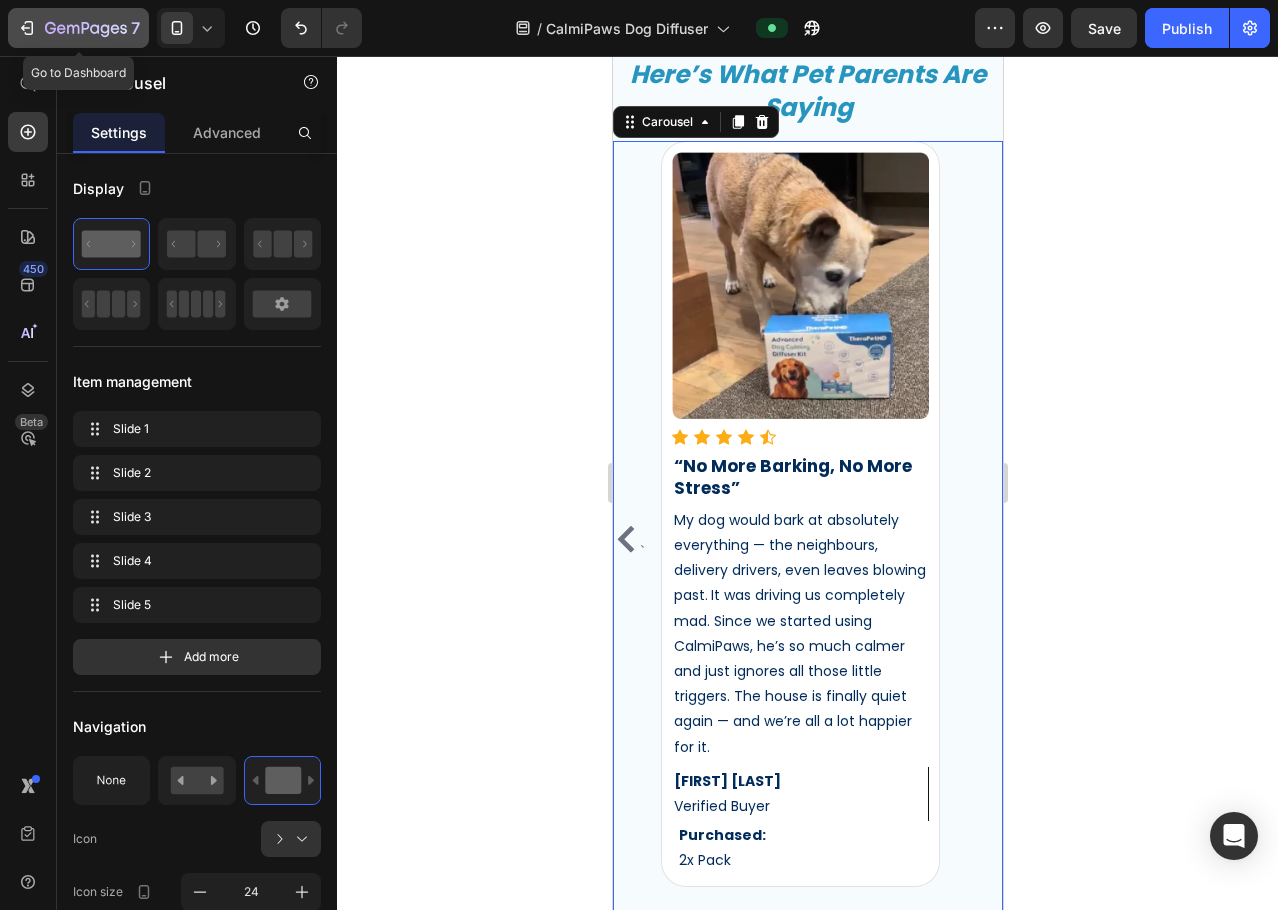 click 